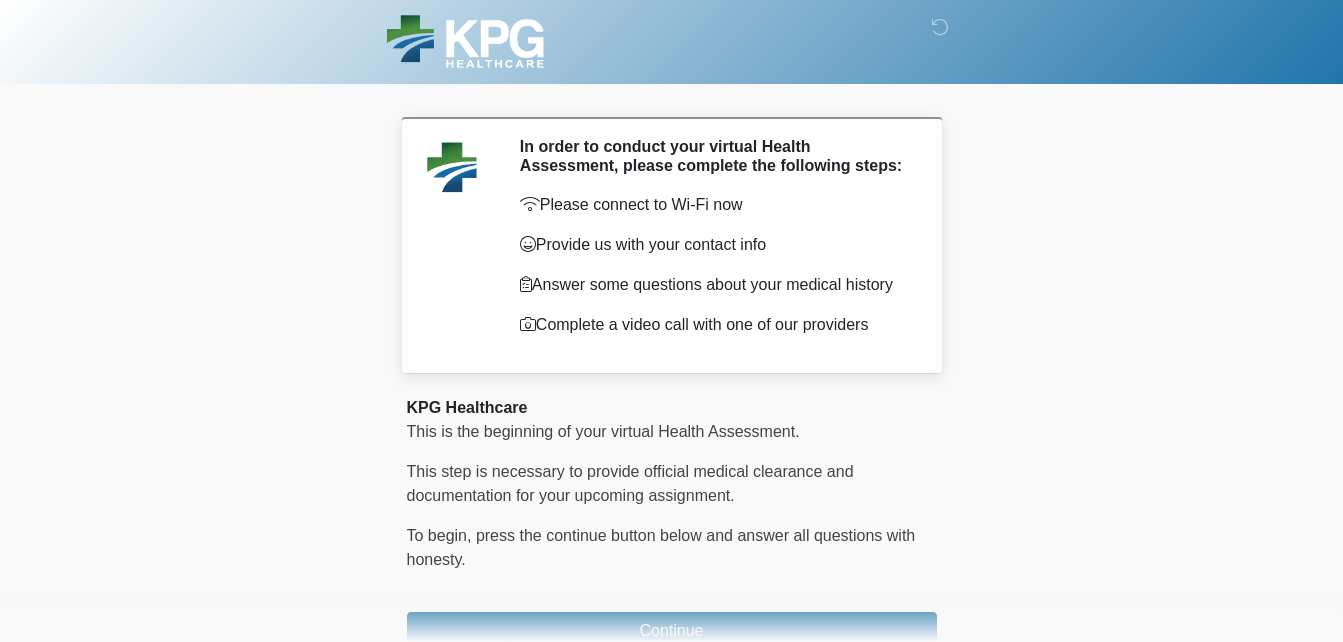scroll, scrollTop: 116, scrollLeft: 0, axis: vertical 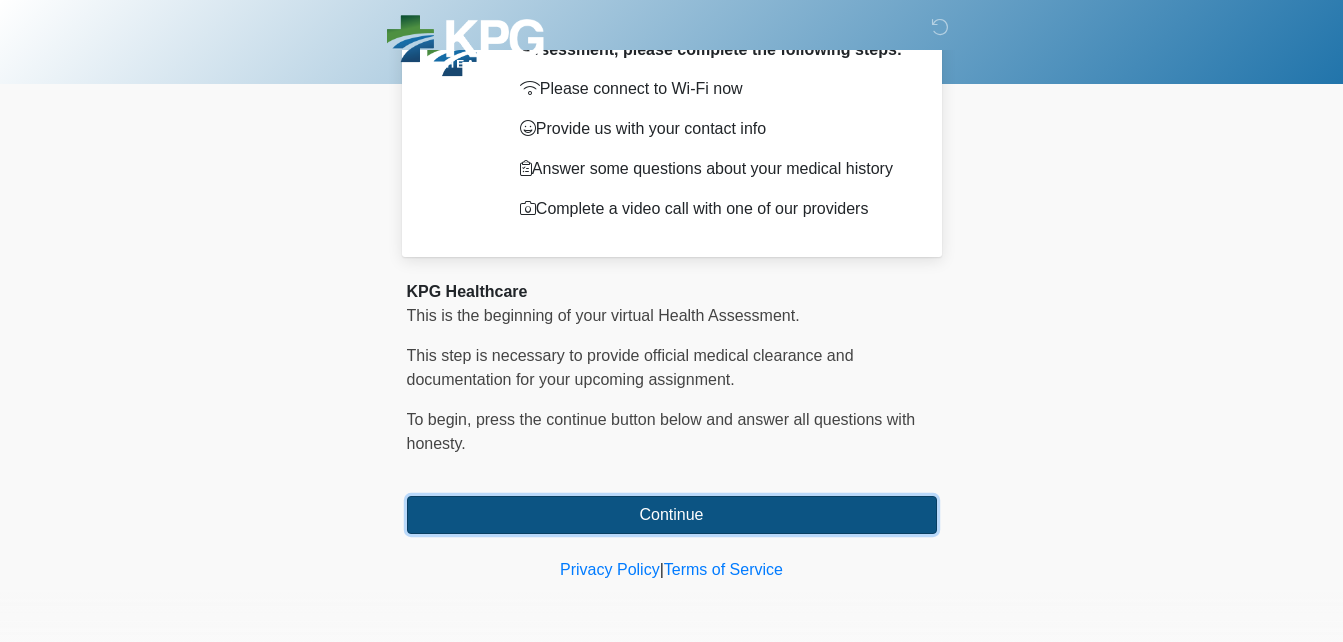click on "Continue" at bounding box center (672, 515) 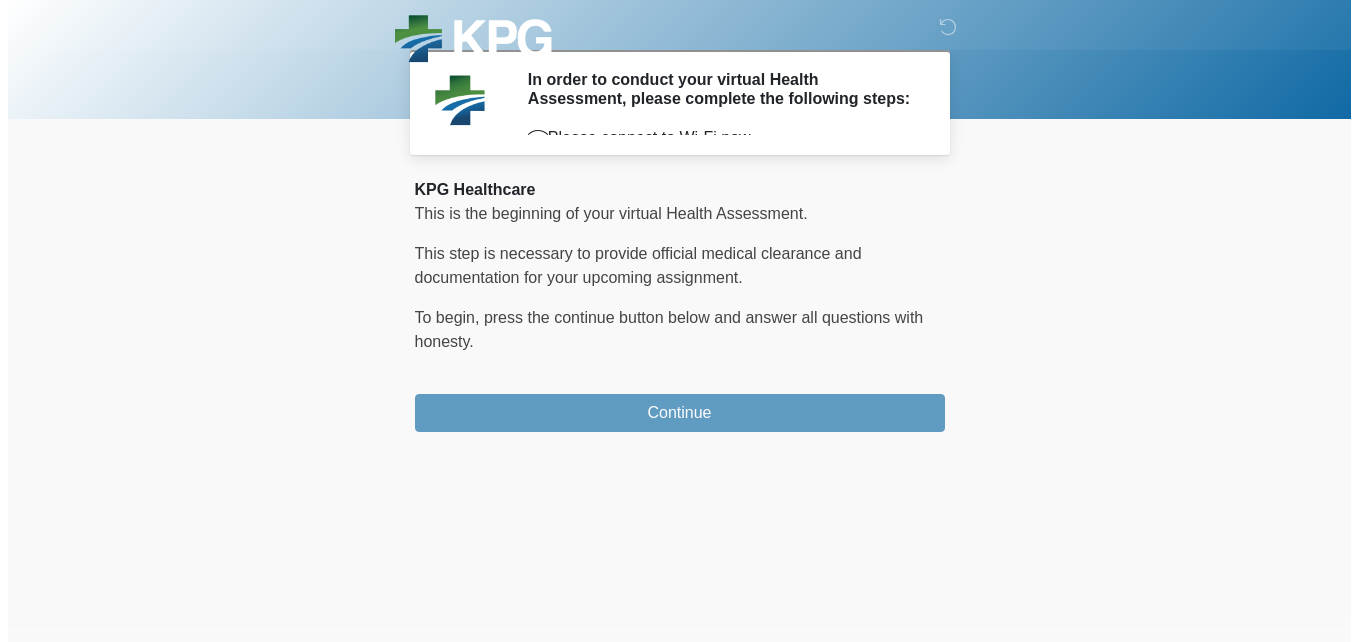 scroll, scrollTop: 0, scrollLeft: 0, axis: both 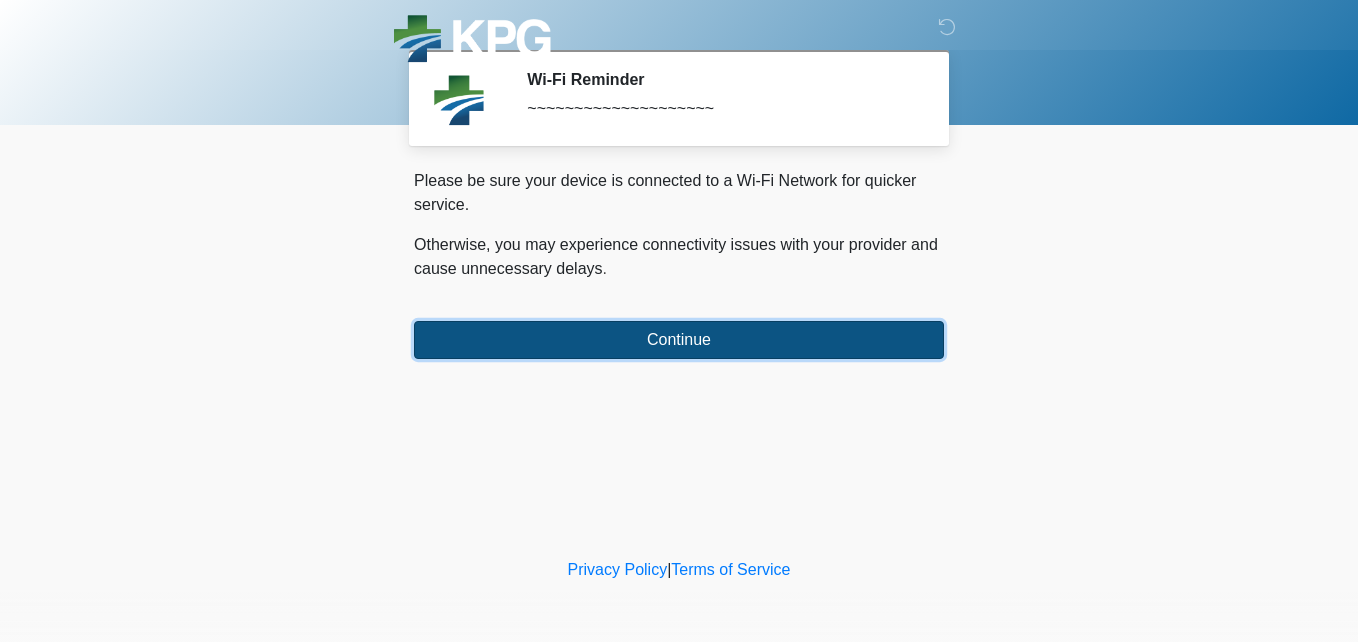 click on "Continue" at bounding box center (679, 340) 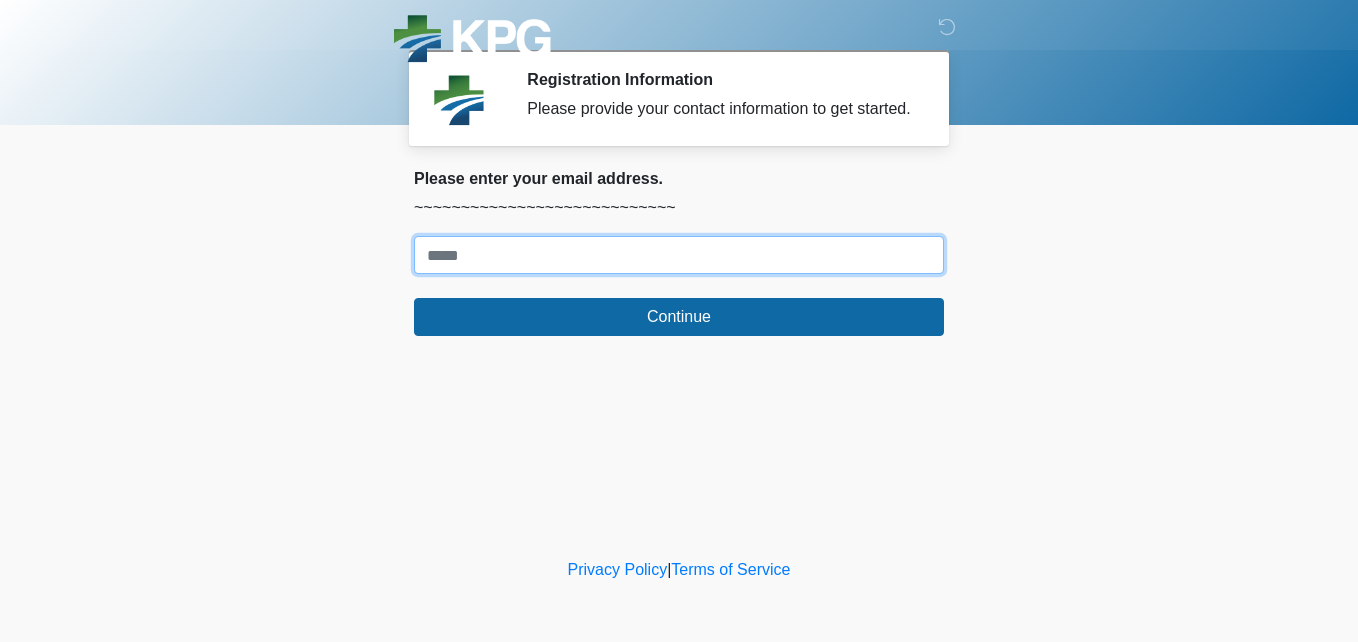 click on "Where should we email your response?" at bounding box center [679, 255] 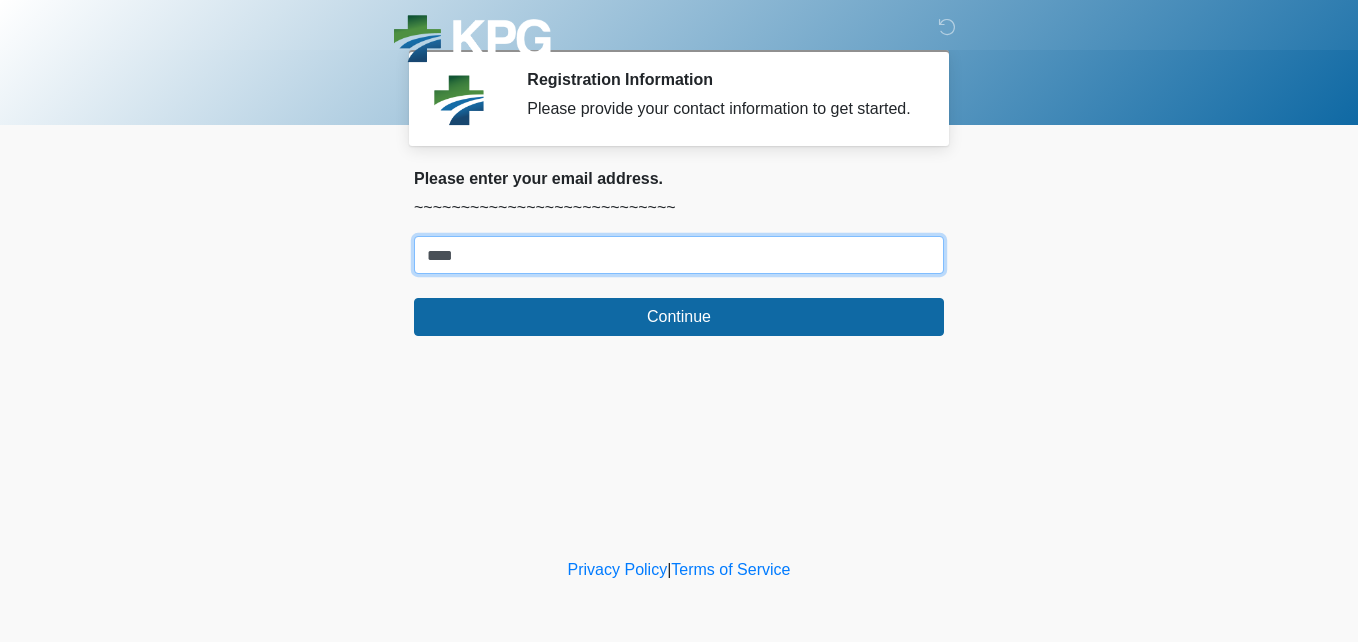type on "**********" 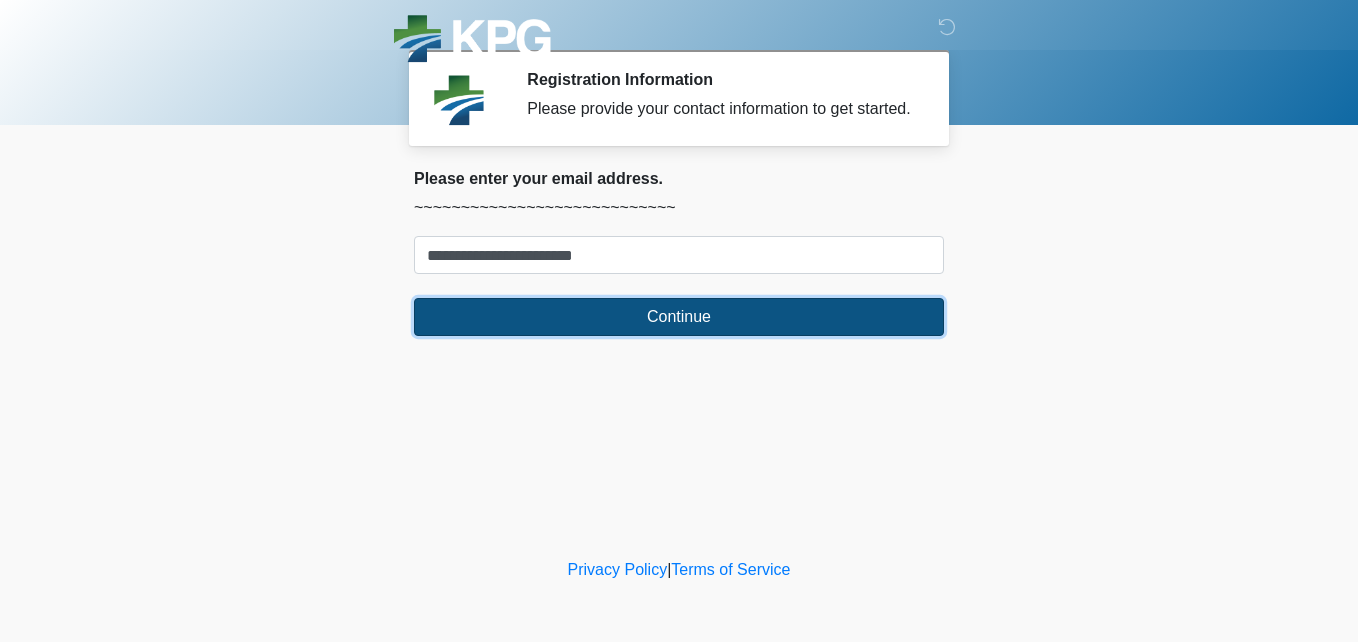click on "Continue" at bounding box center [679, 317] 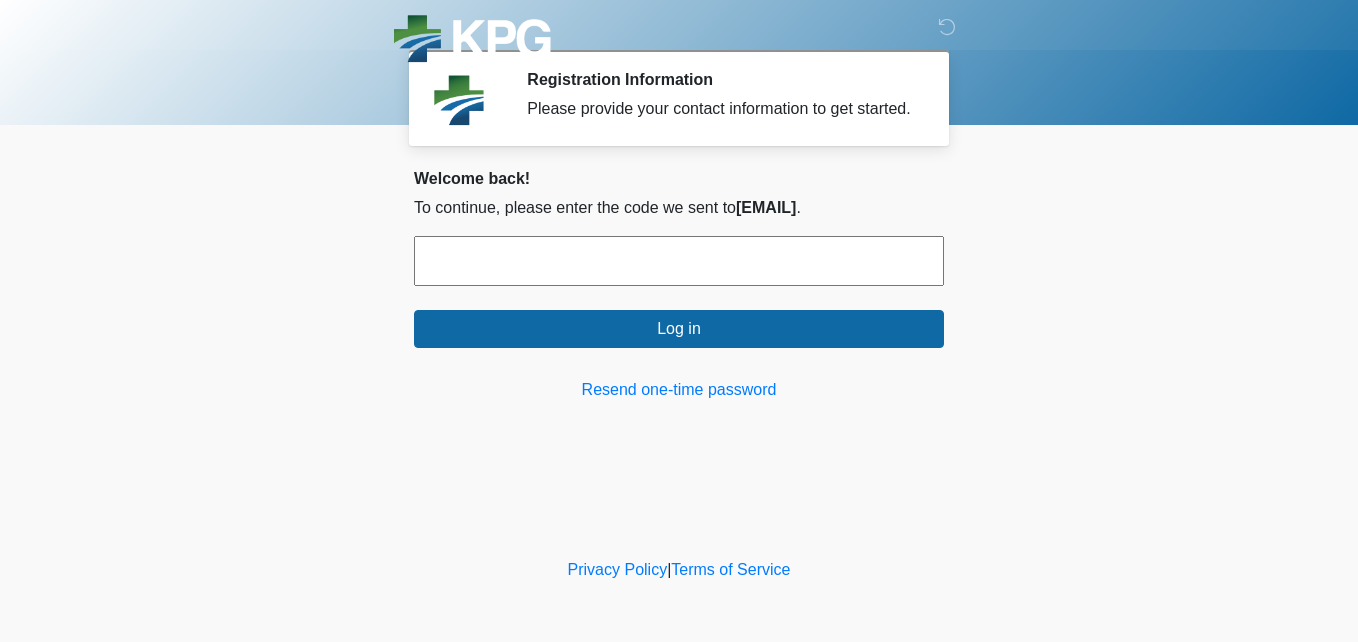 drag, startPoint x: 525, startPoint y: 242, endPoint x: 472, endPoint y: 251, distance: 53.75872 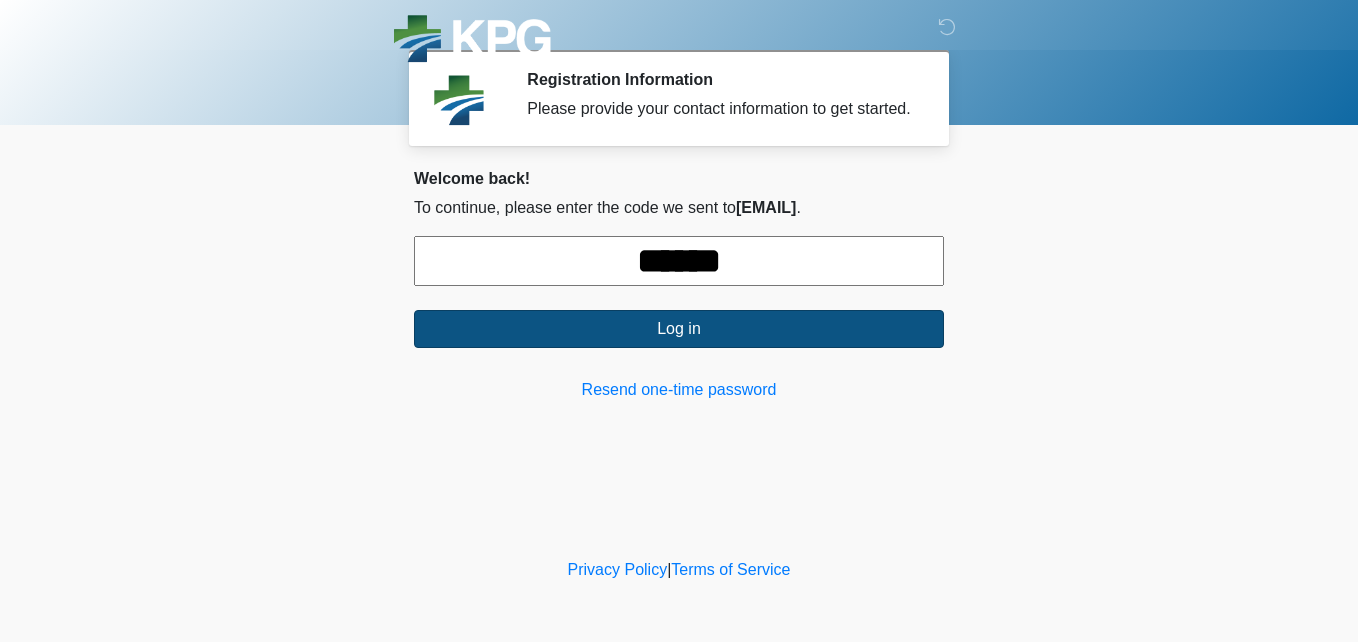 type on "******" 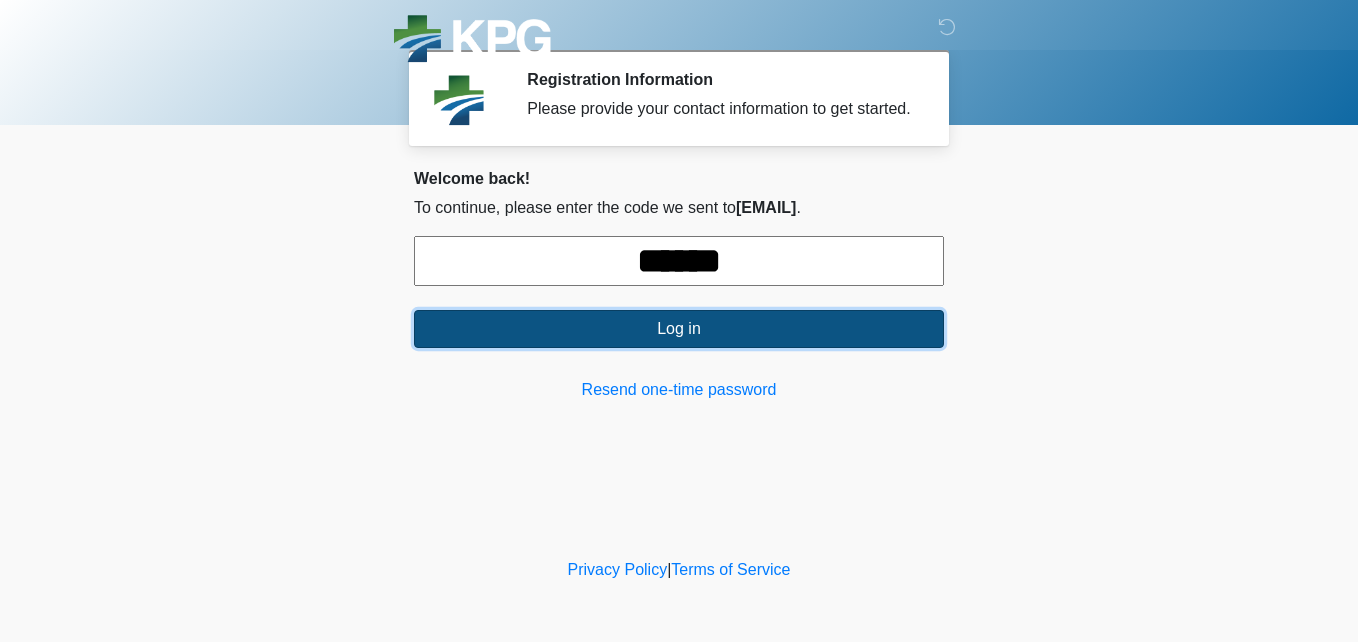 click on "Log in" at bounding box center [679, 329] 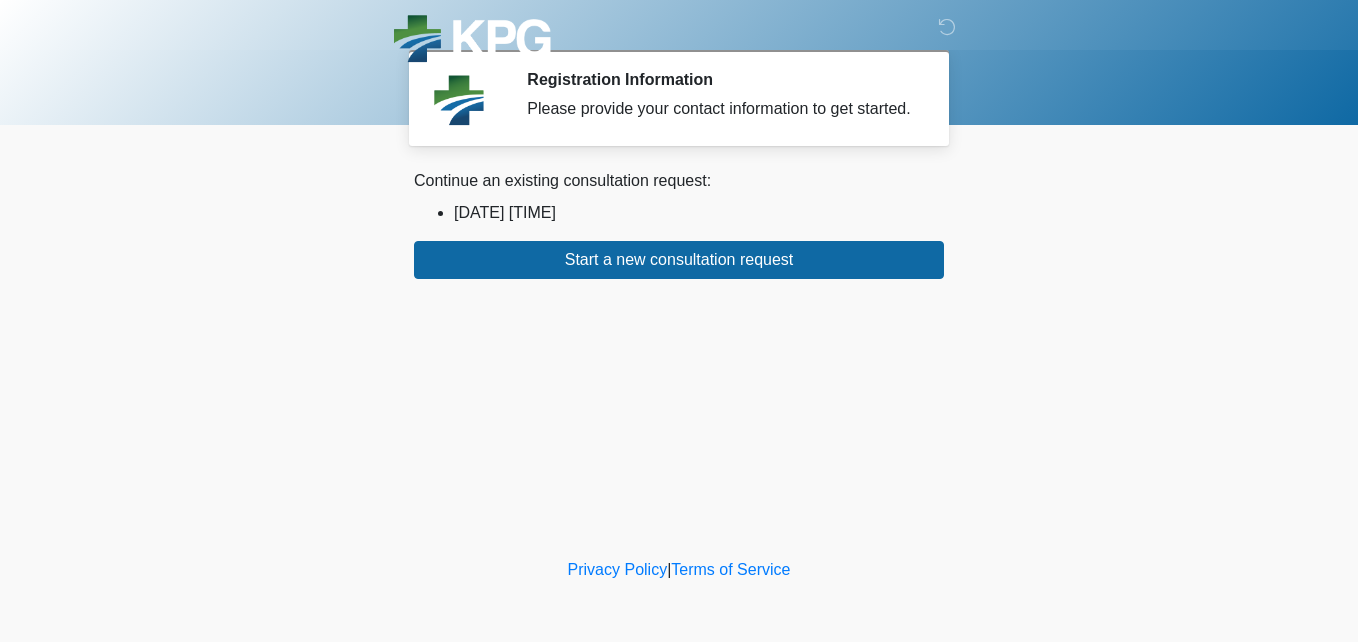 click on "2025/08/02  9:49pm" at bounding box center [699, 213] 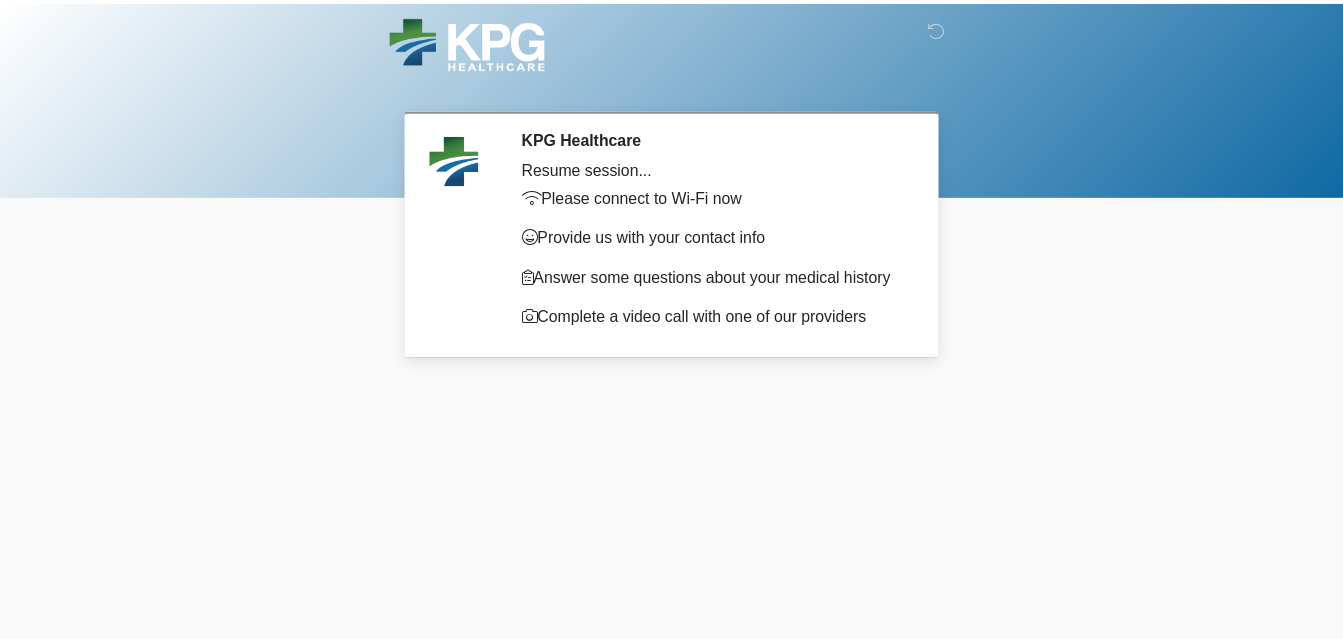 scroll, scrollTop: 0, scrollLeft: 0, axis: both 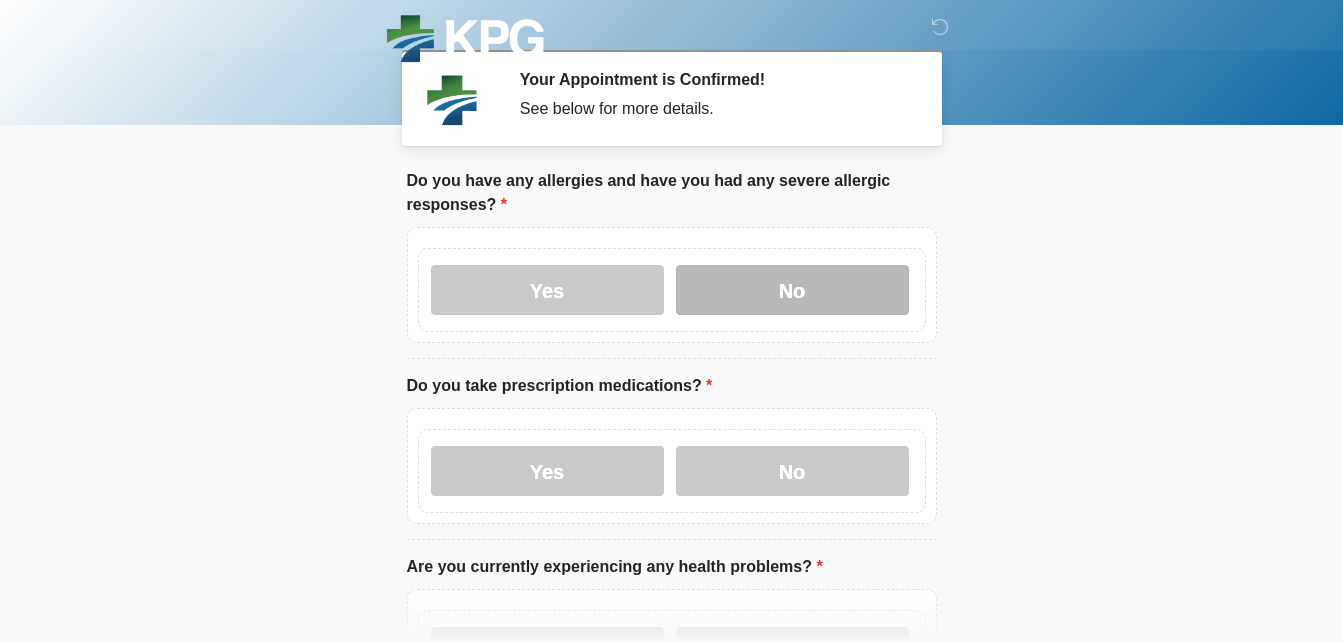 click on "No" at bounding box center (792, 290) 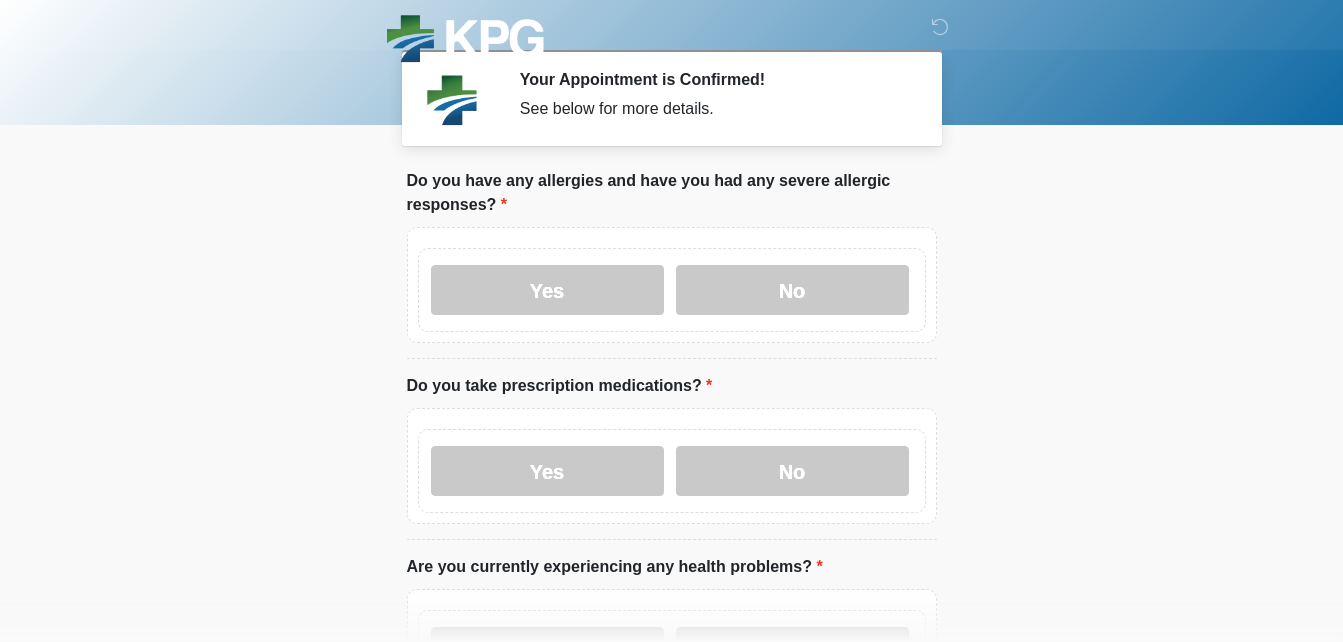 click on "Yes" at bounding box center (547, 471) 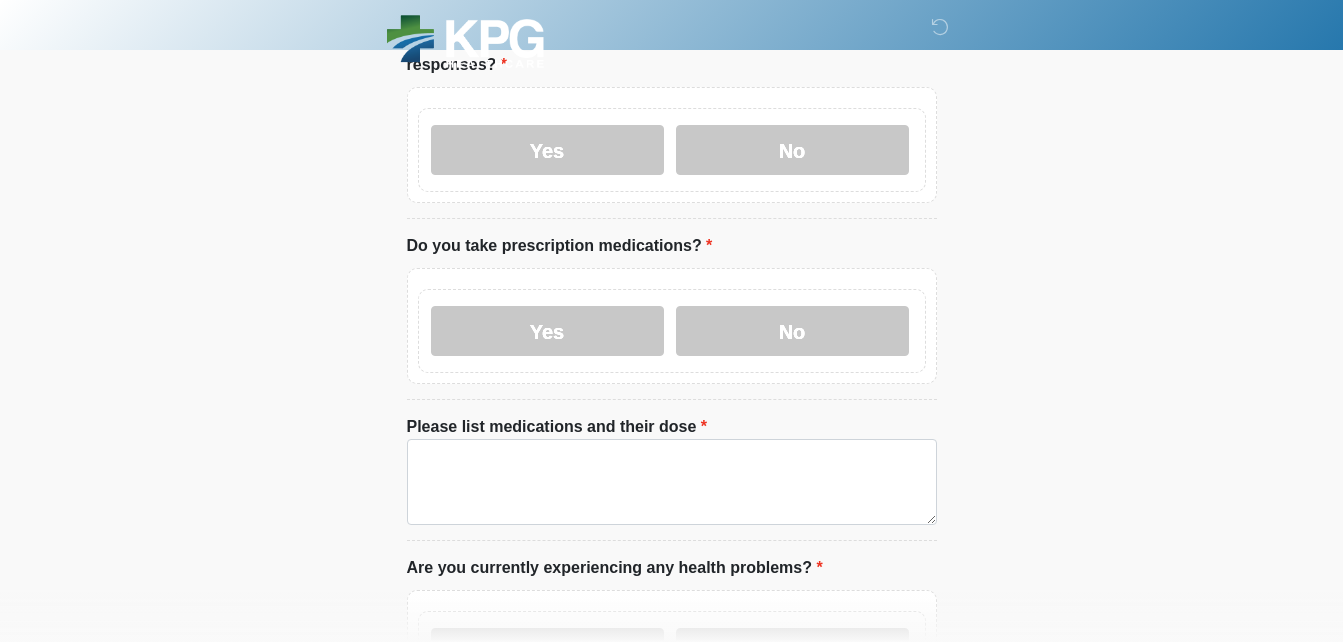 scroll, scrollTop: 300, scrollLeft: 0, axis: vertical 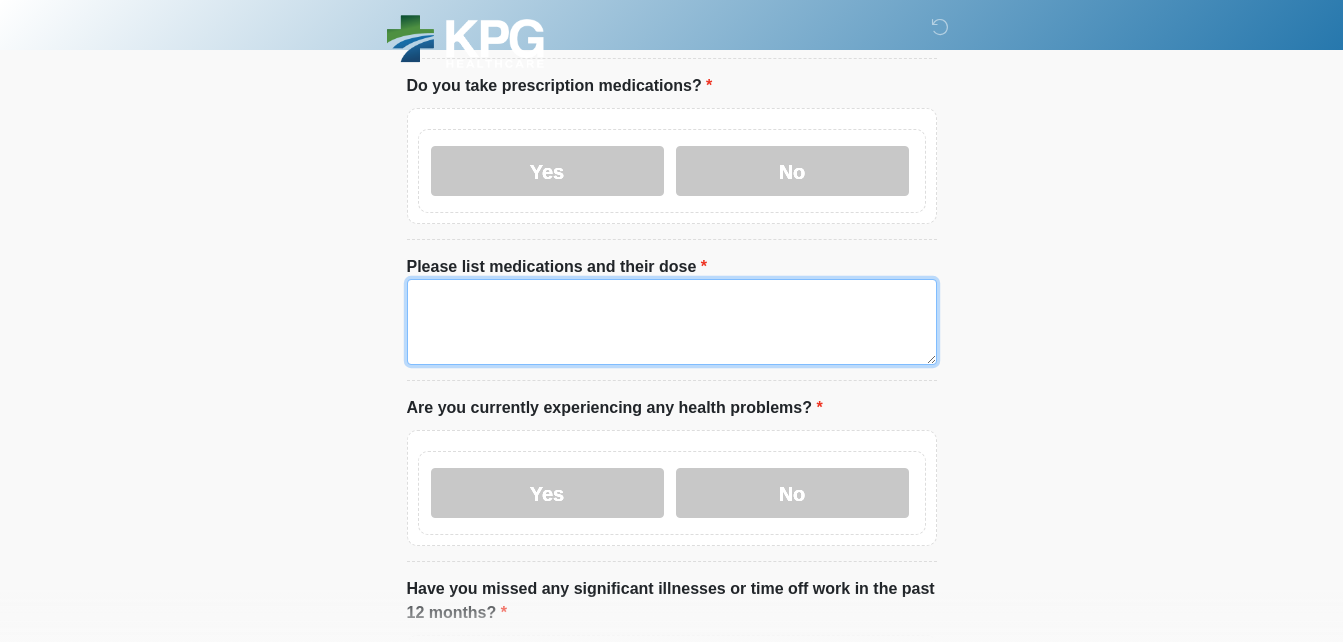click on "Please list medications and their dose" at bounding box center [672, 322] 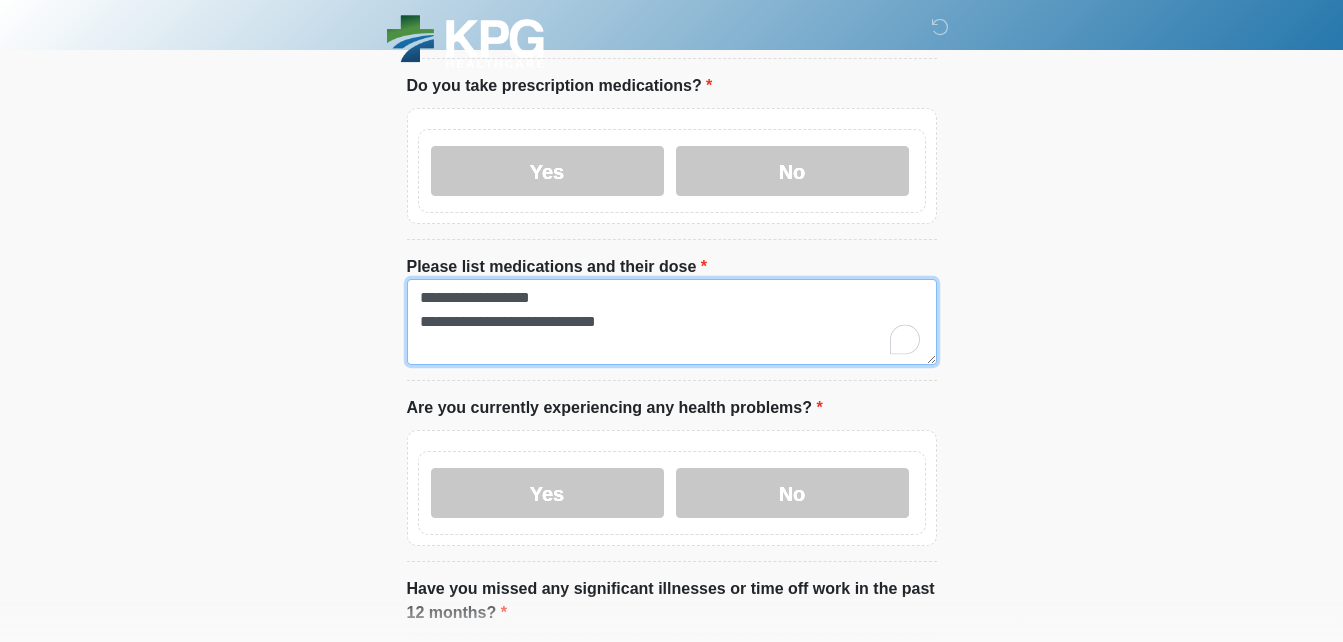 click on "**********" at bounding box center (672, 322) 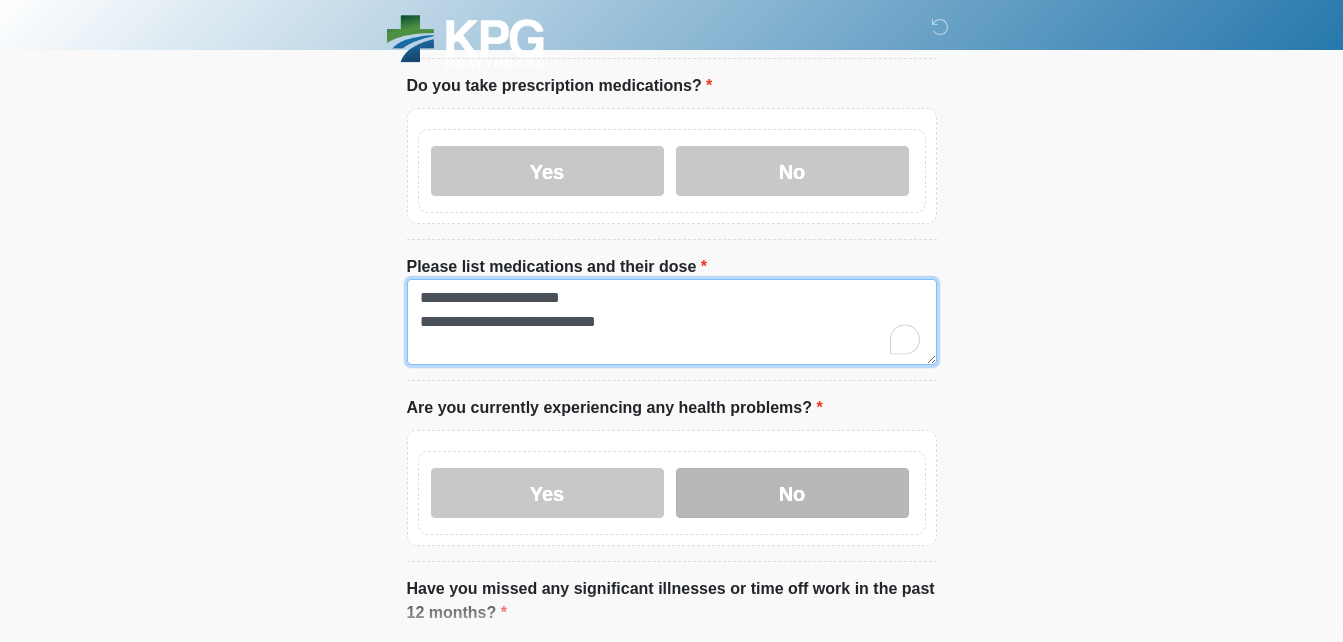 type on "**********" 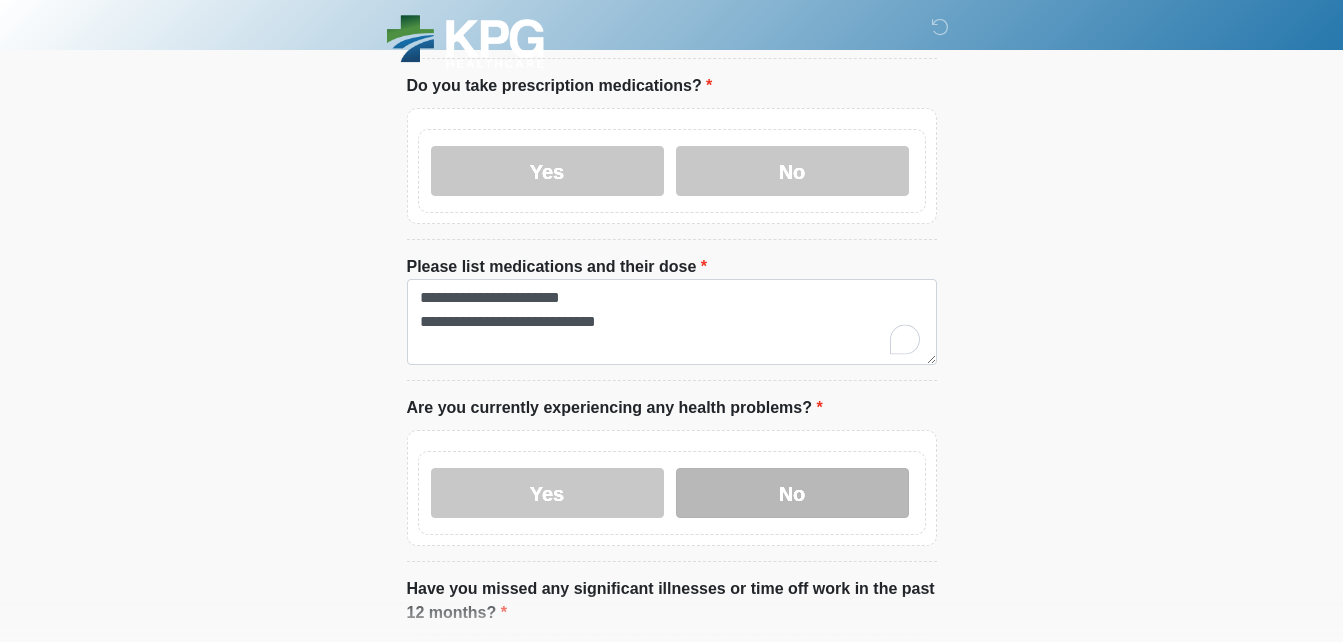 click on "No" at bounding box center [792, 493] 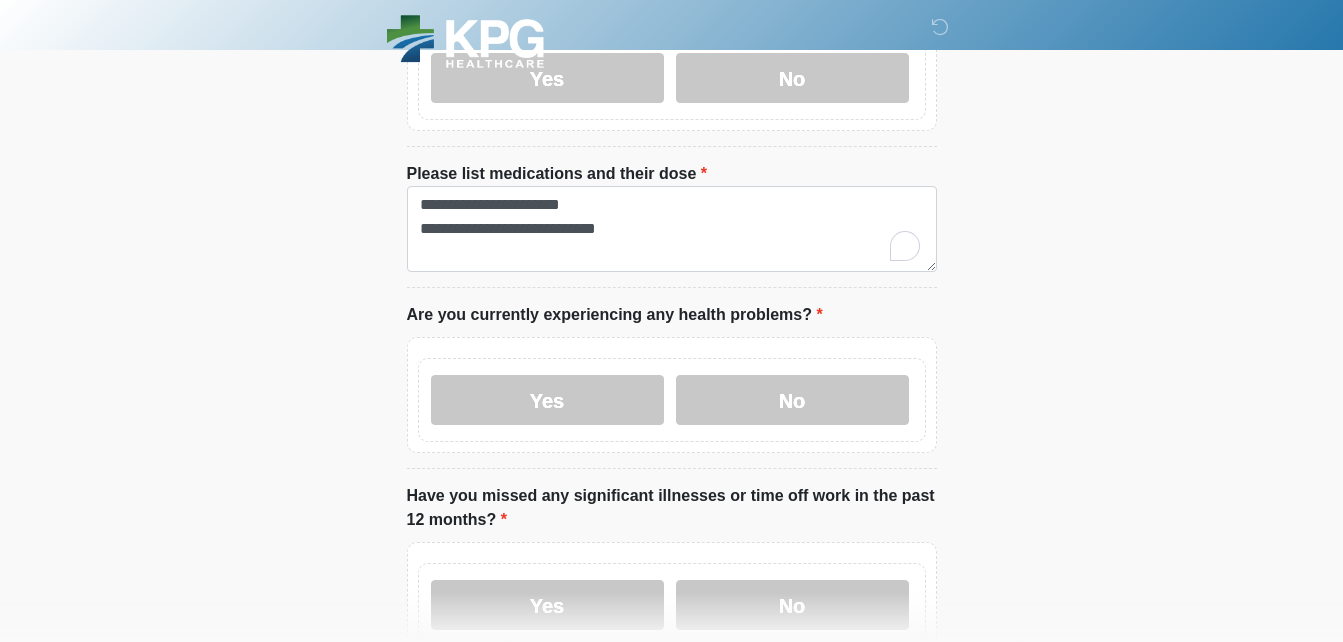 scroll, scrollTop: 500, scrollLeft: 0, axis: vertical 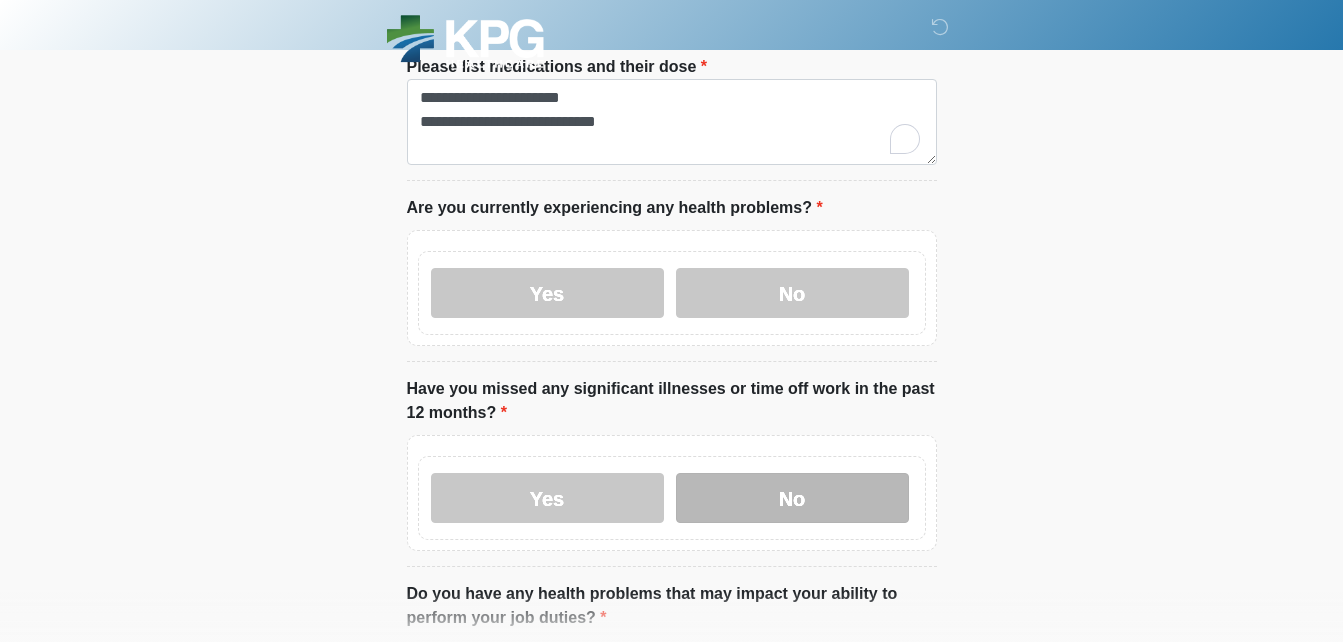 click on "No" at bounding box center [792, 498] 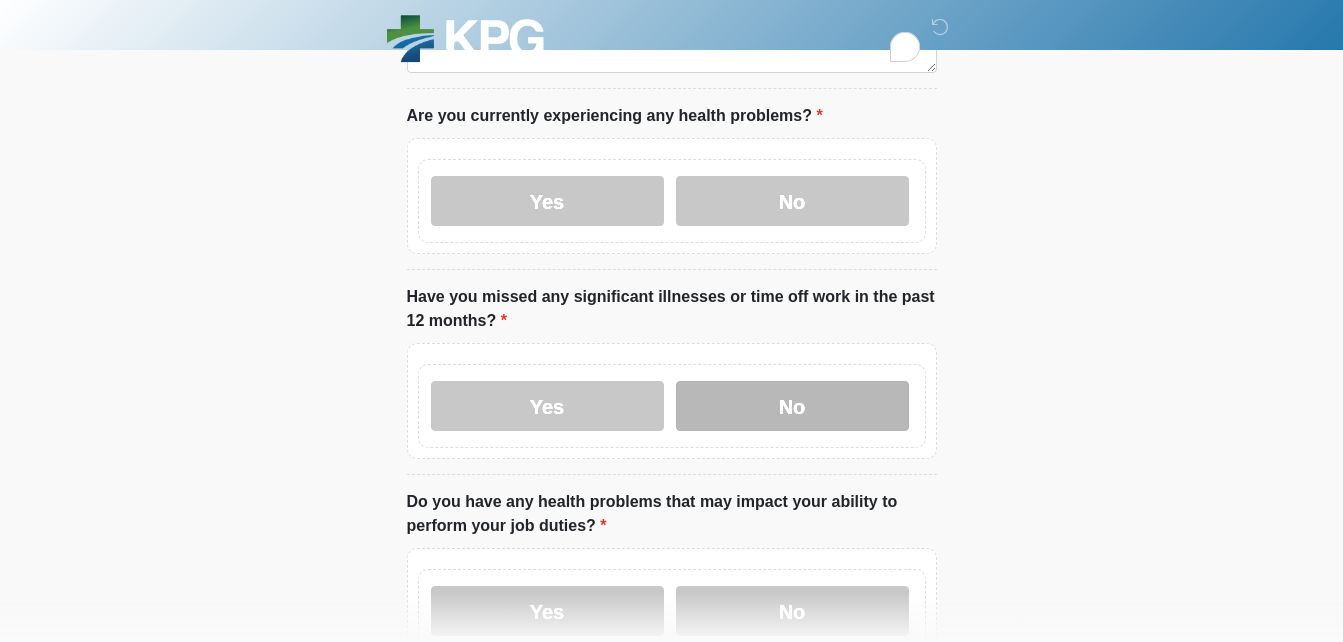 scroll, scrollTop: 800, scrollLeft: 0, axis: vertical 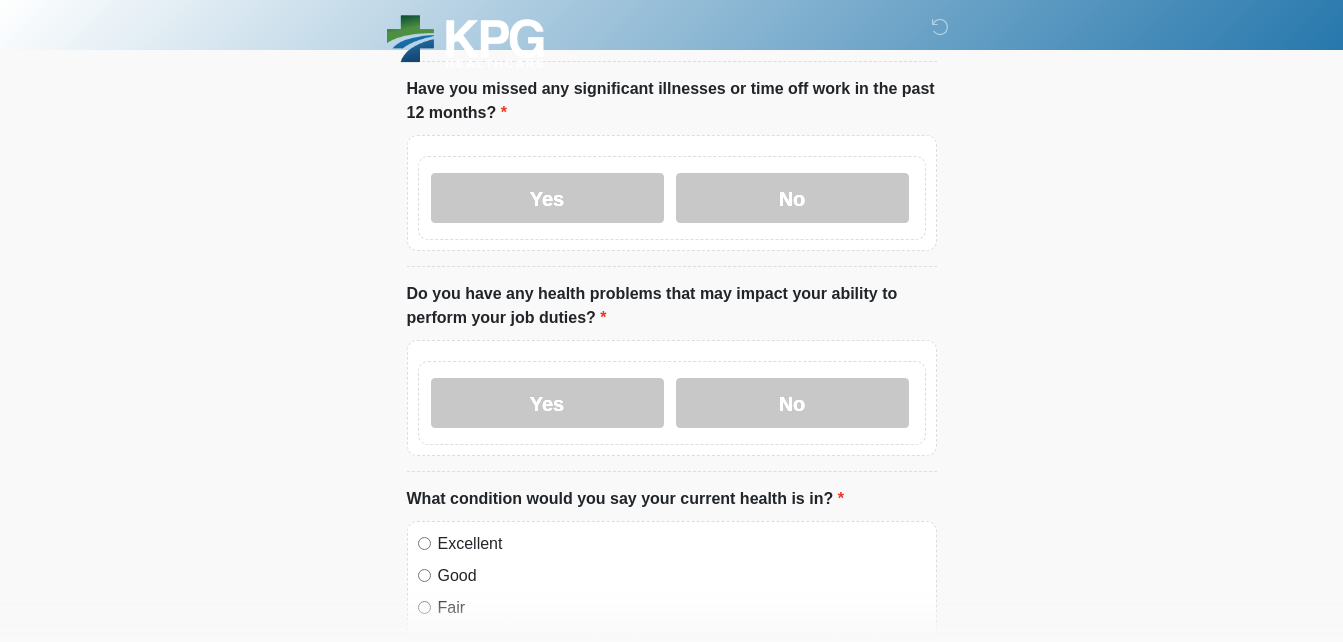 click on "Yes
No" at bounding box center (672, 403) 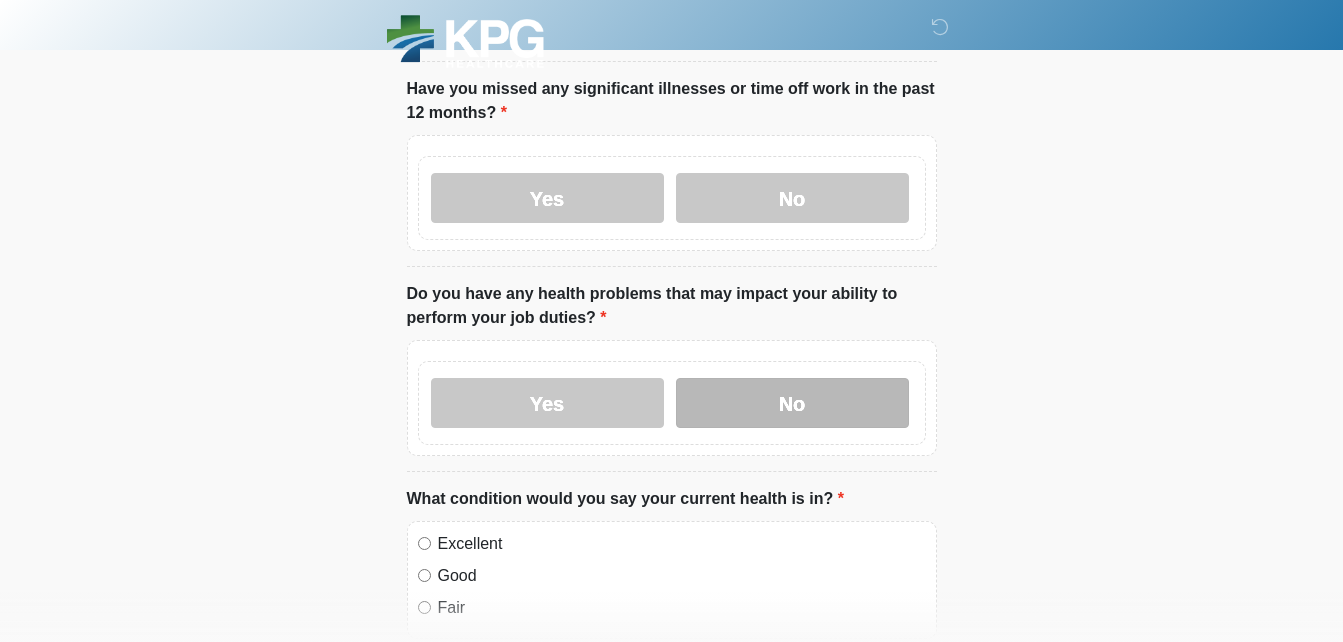 click on "No" at bounding box center [792, 403] 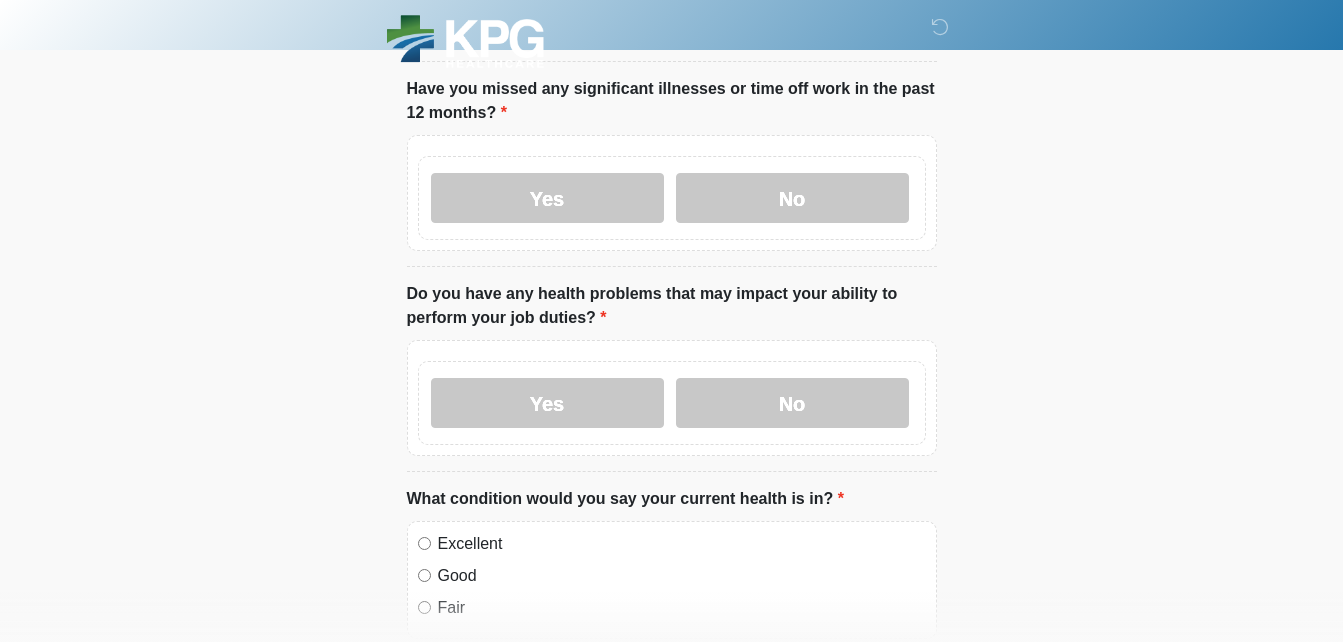 click on "Good" at bounding box center (682, 576) 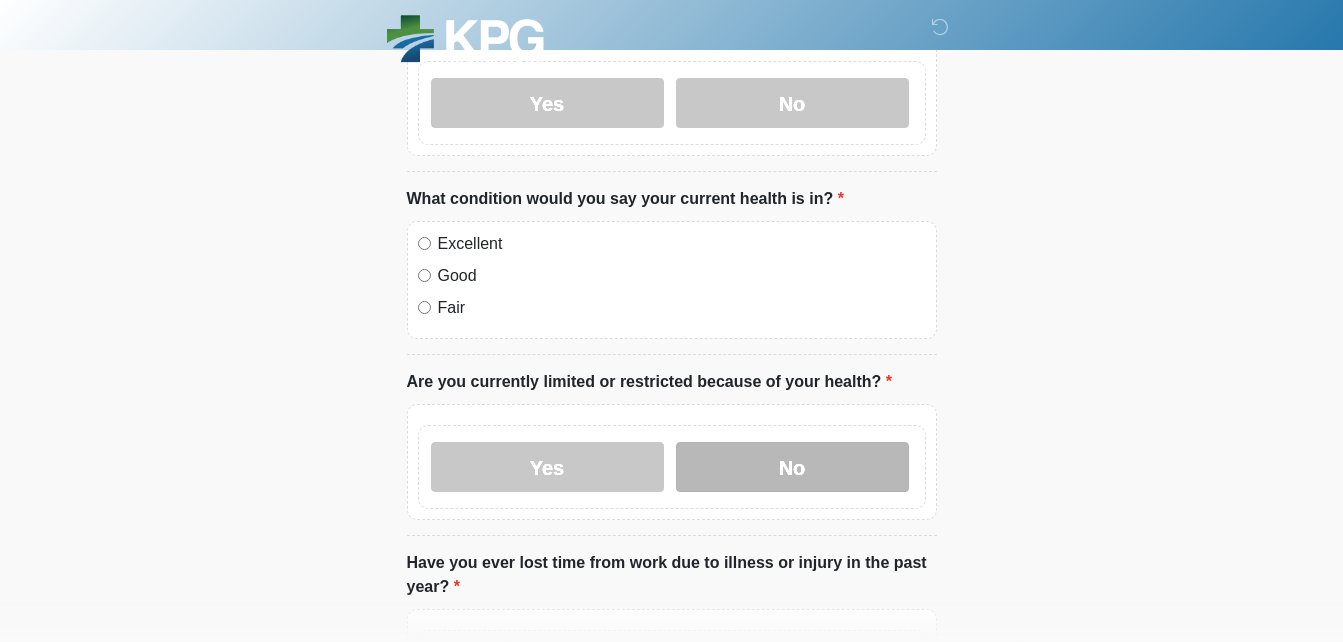 click on "No" at bounding box center (792, 467) 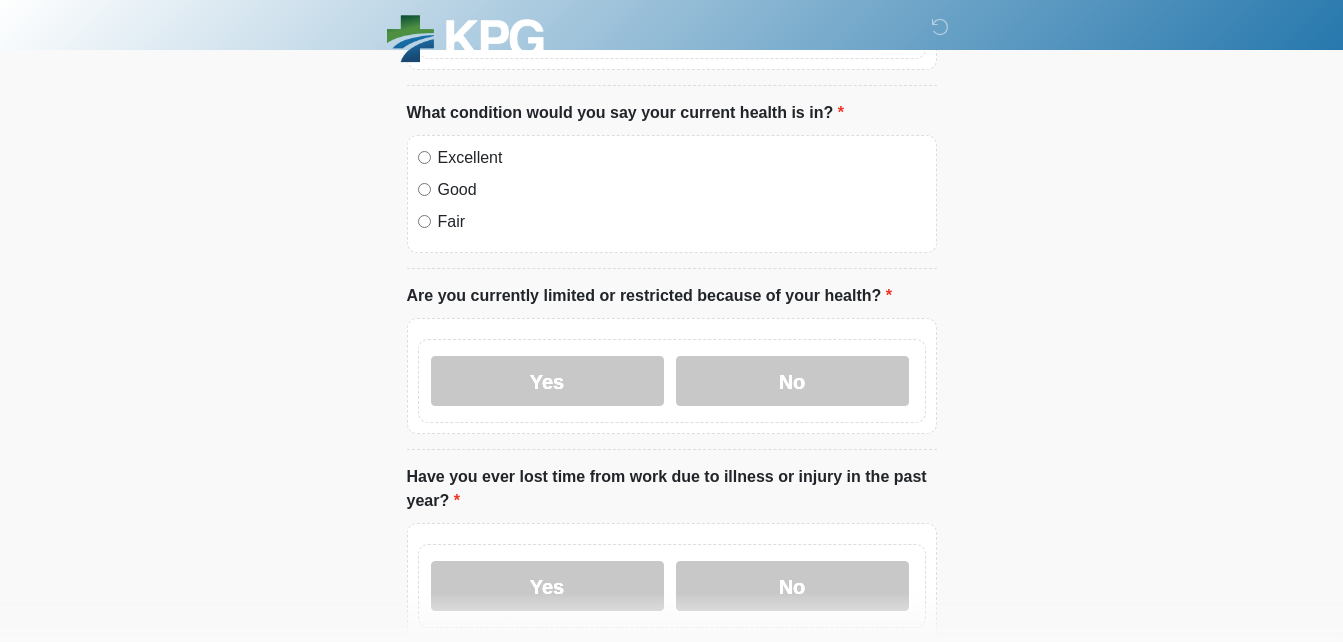 scroll, scrollTop: 1300, scrollLeft: 0, axis: vertical 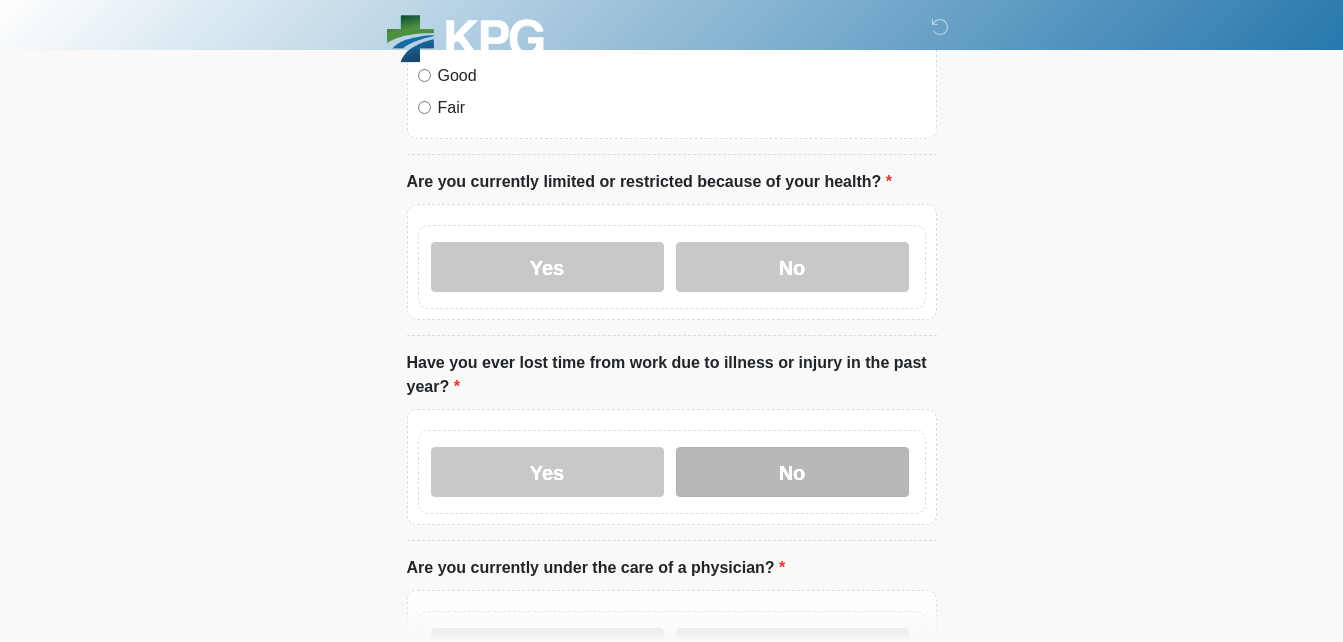 click on "No" at bounding box center (792, 472) 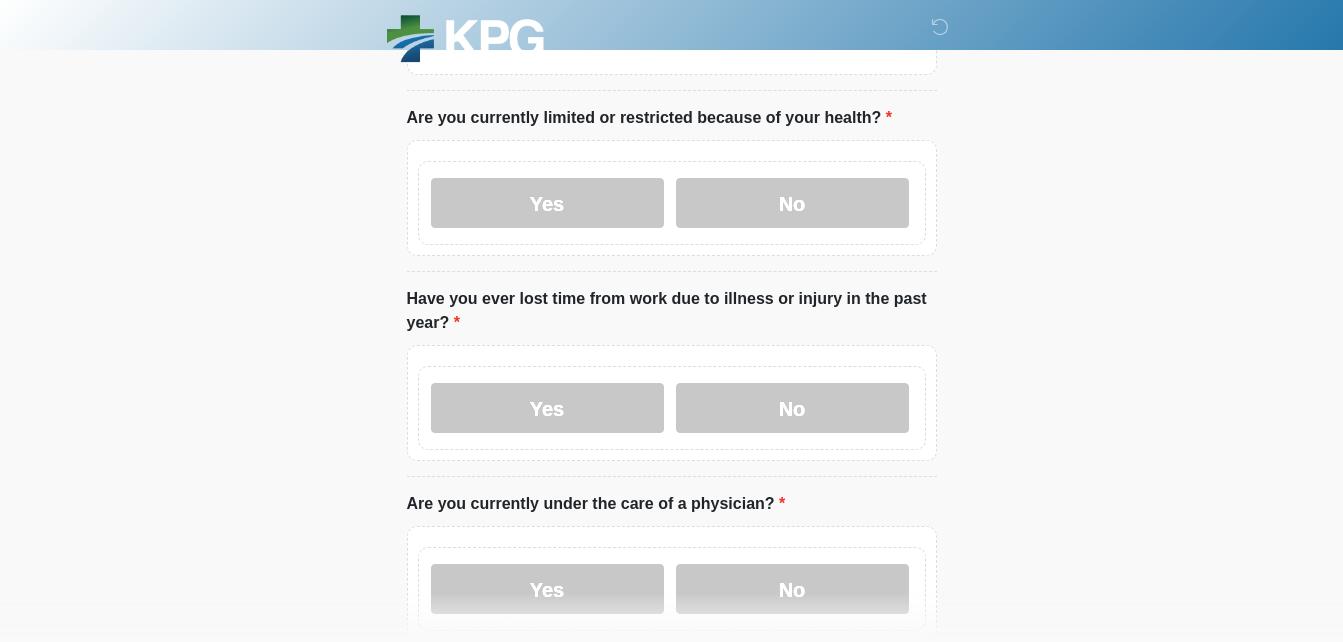 scroll, scrollTop: 1700, scrollLeft: 0, axis: vertical 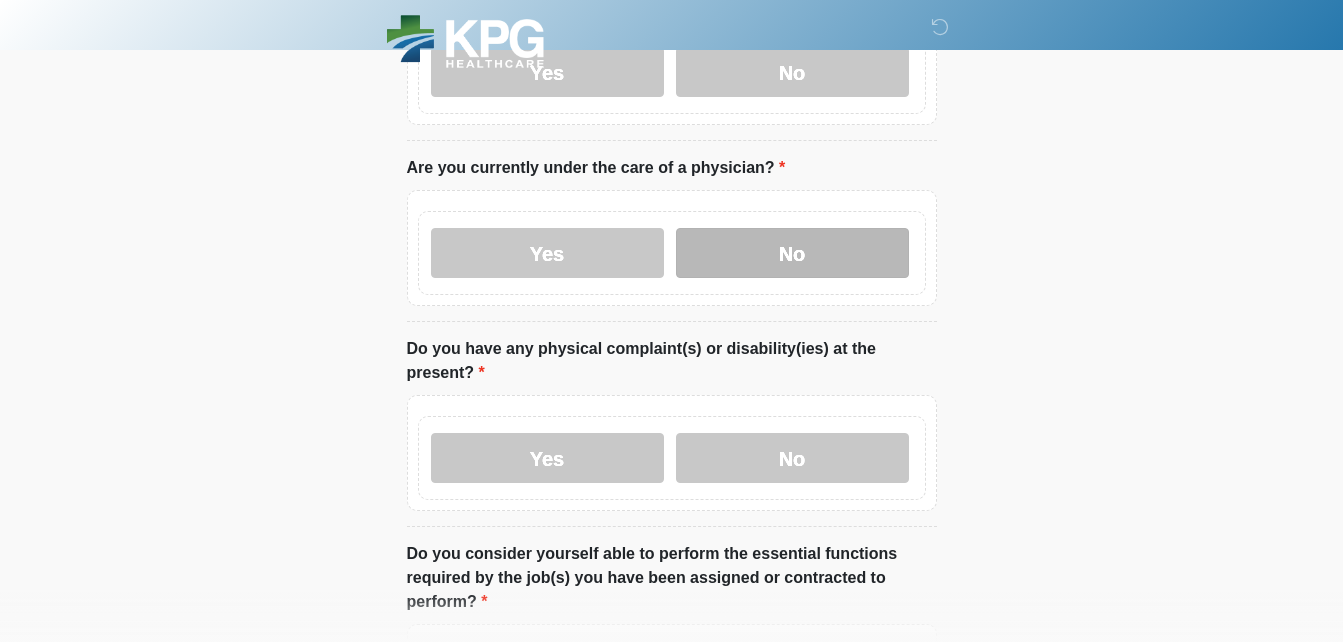 click on "No" at bounding box center (792, 253) 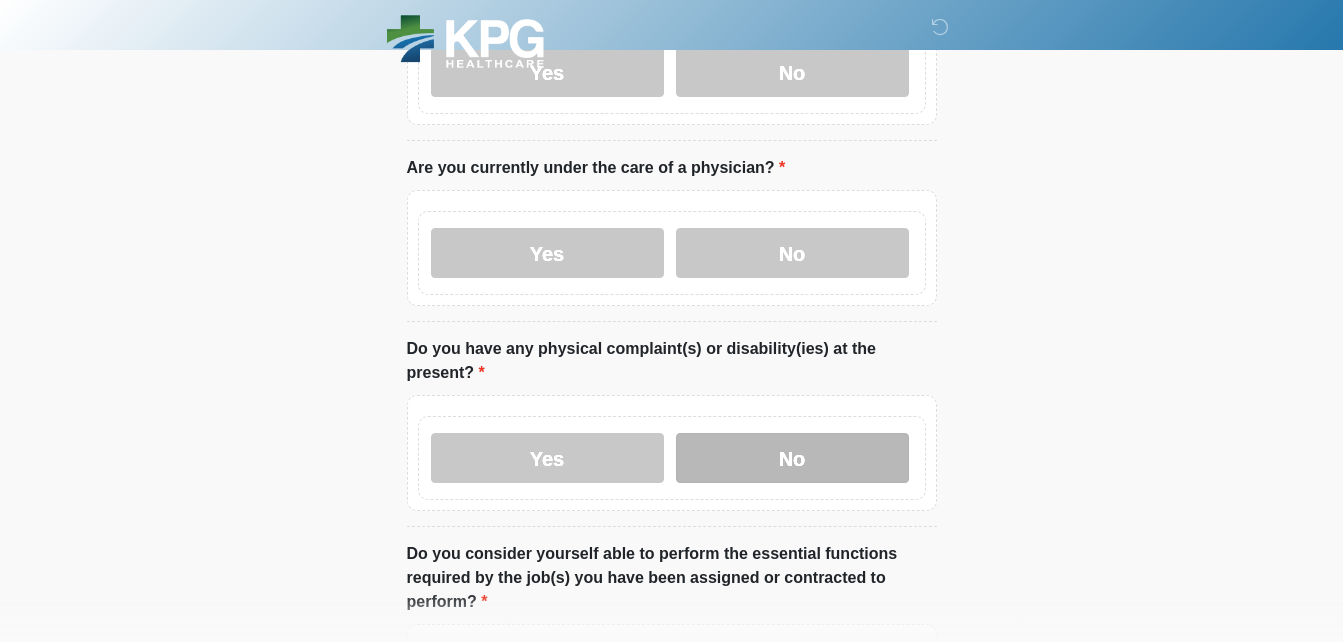 click on "No" at bounding box center (792, 458) 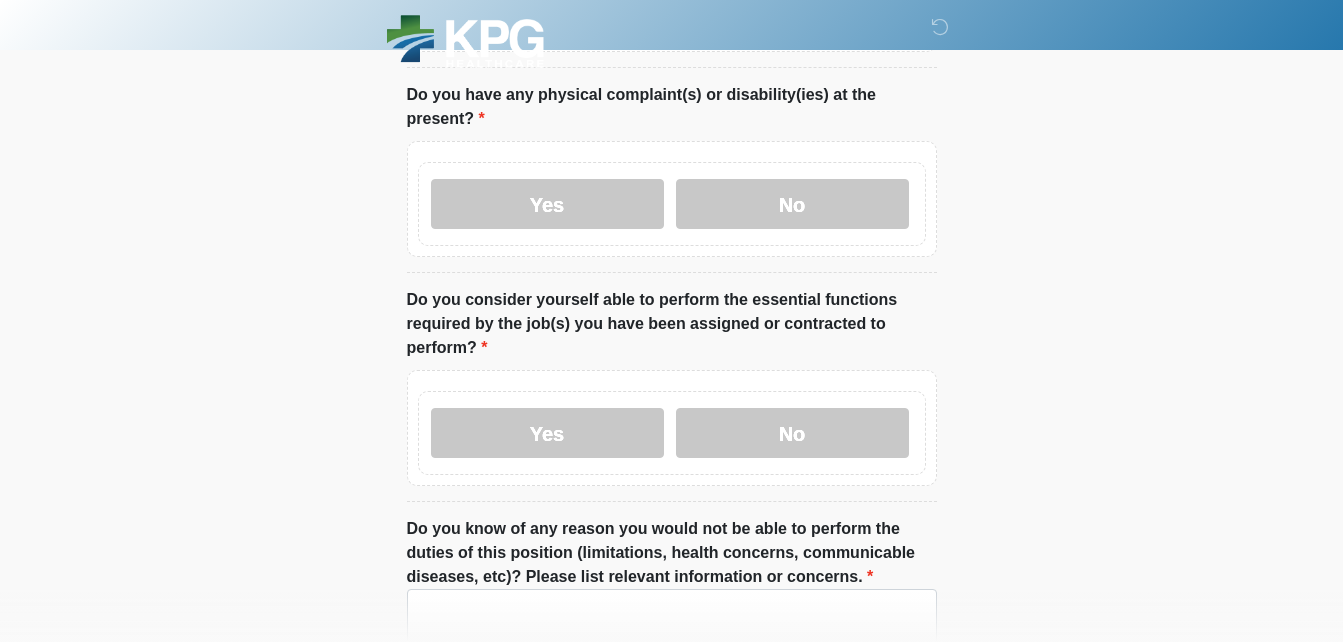 scroll, scrollTop: 2000, scrollLeft: 0, axis: vertical 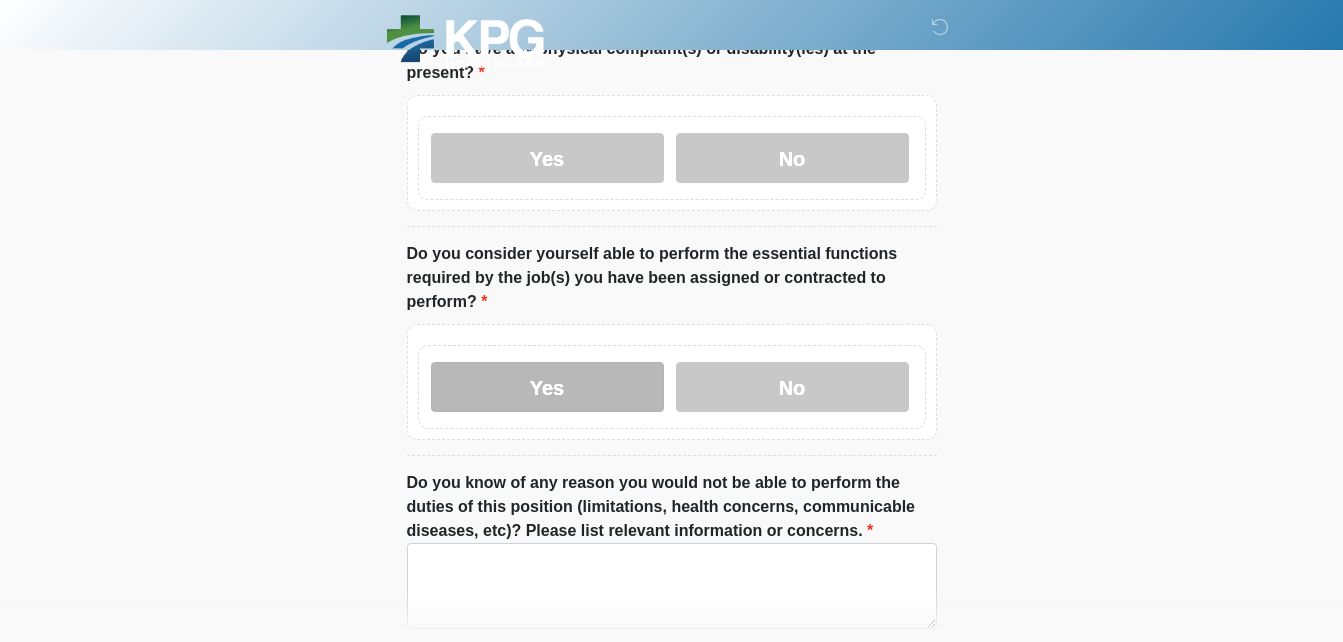click on "Yes" at bounding box center [547, 387] 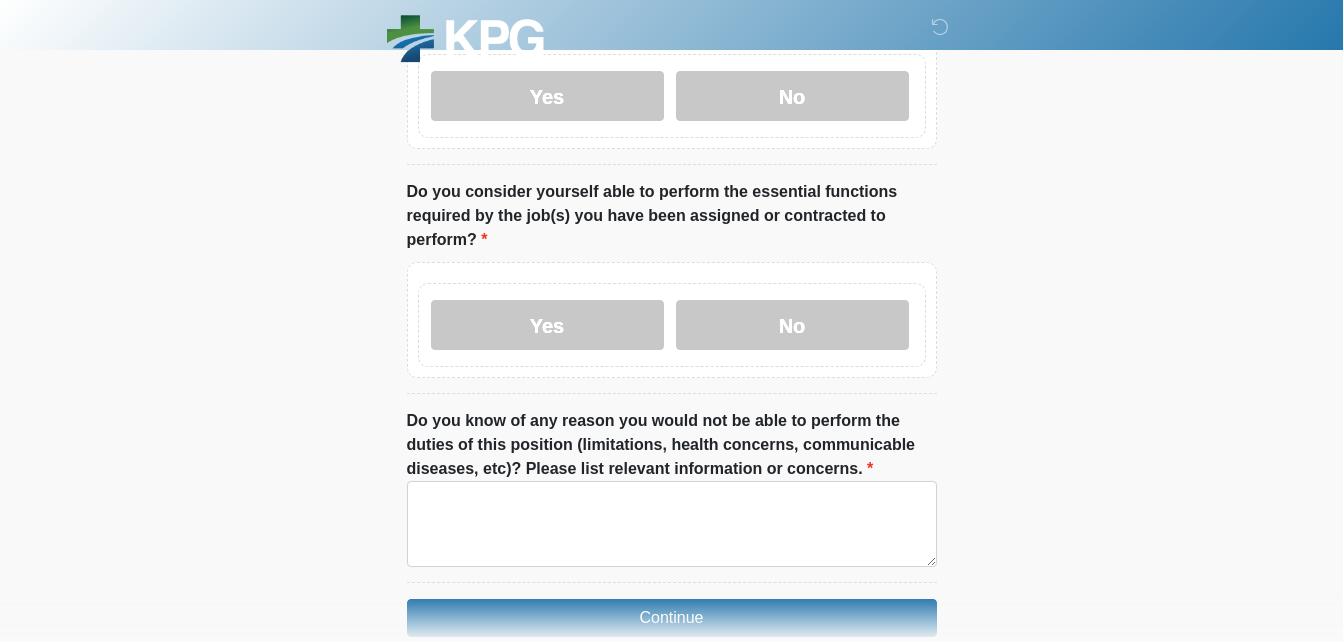 scroll, scrollTop: 2141, scrollLeft: 0, axis: vertical 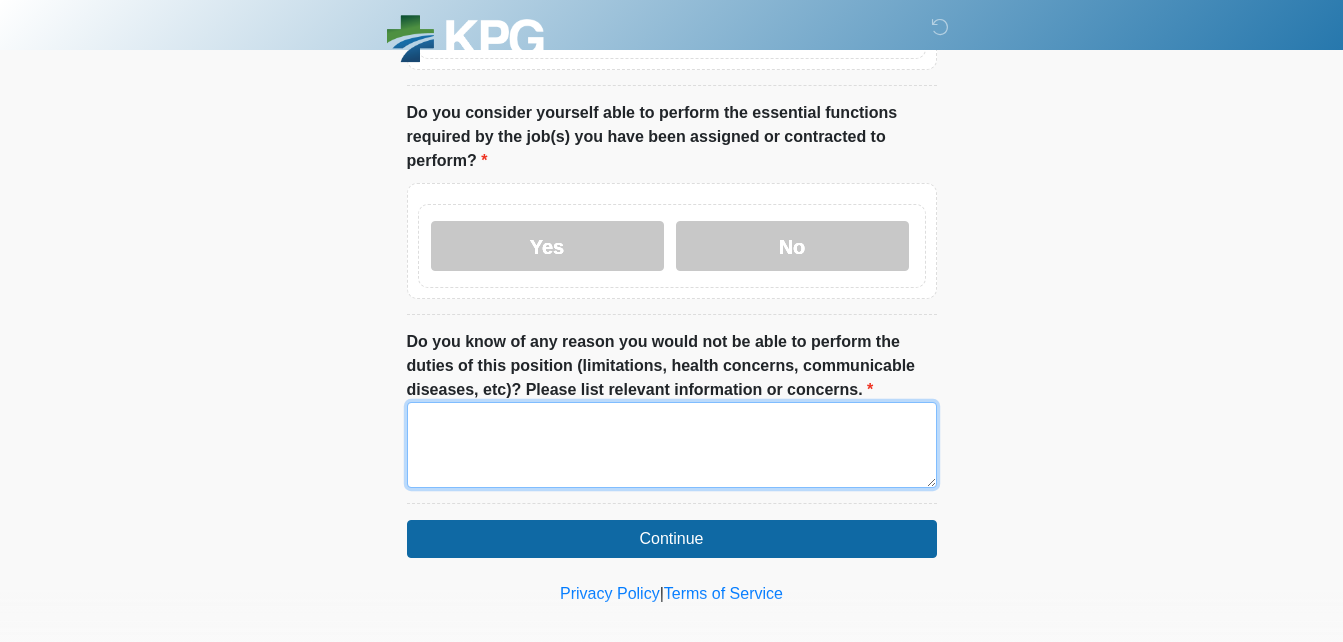 click on "Do you know of any reason you would not be able to perform the duties of this position (limitations, health concerns, communicable diseases, etc)?  Please list relevant information or concerns." at bounding box center (672, 445) 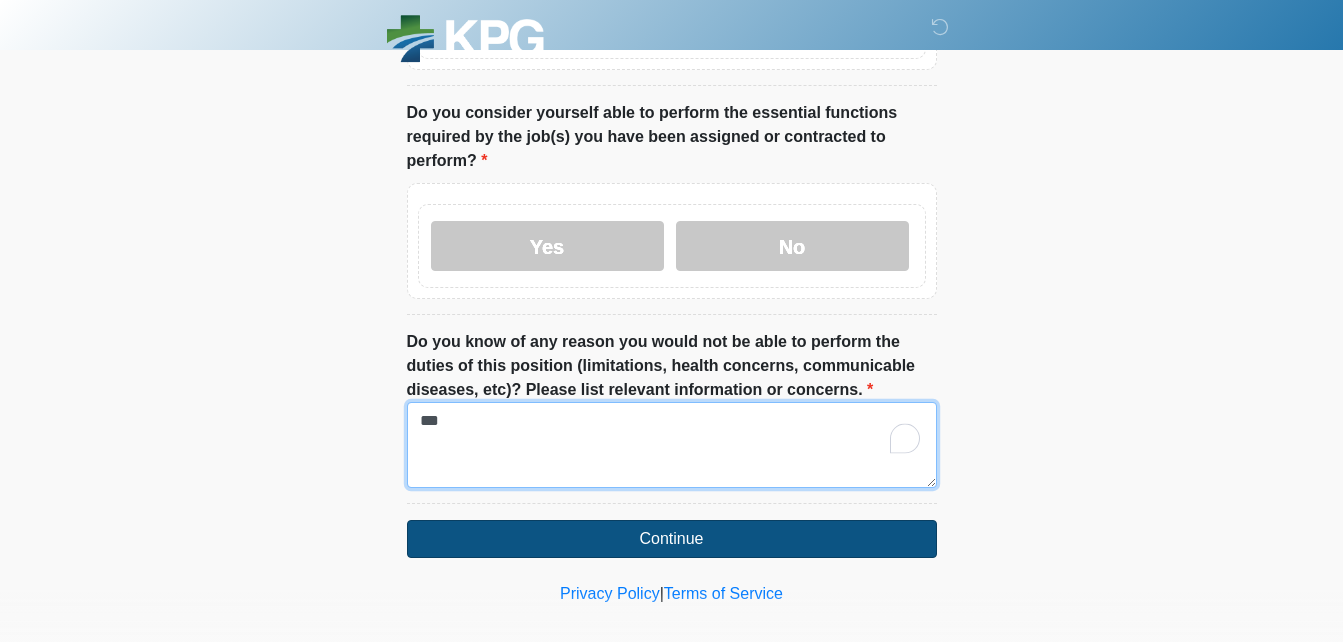 type on "***" 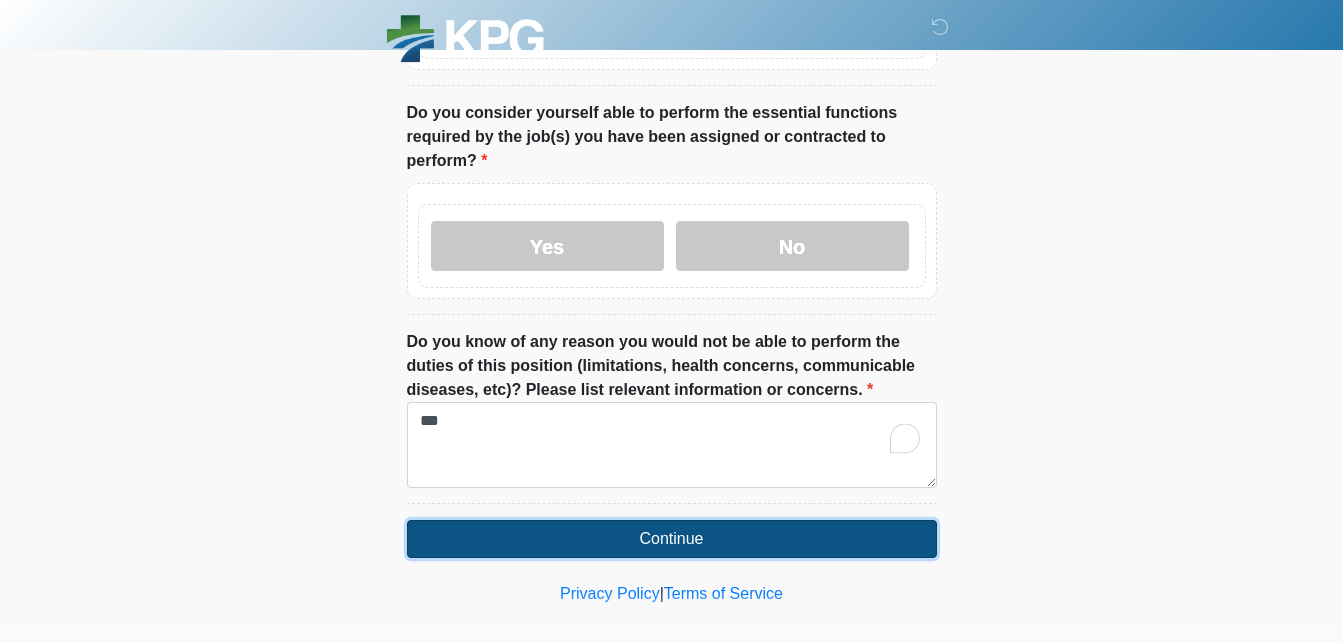 click on "Continue" at bounding box center (672, 539) 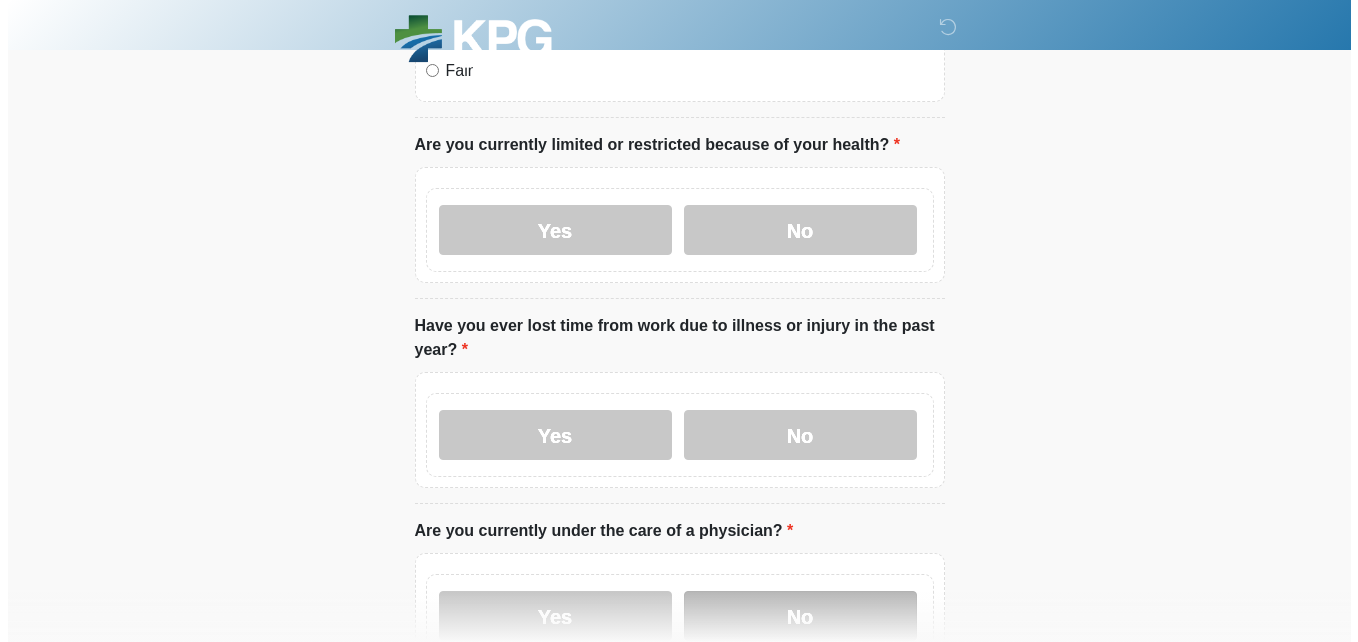 scroll, scrollTop: 0, scrollLeft: 0, axis: both 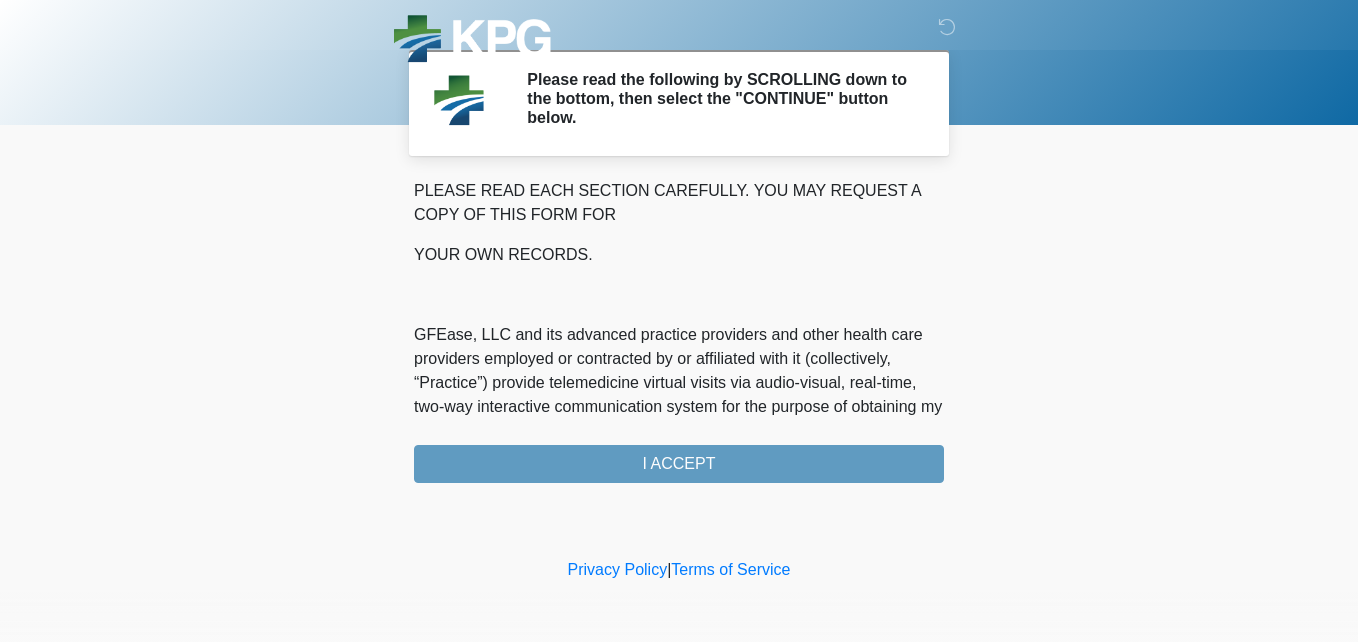 click on "PLEASE READ EACH SECTION CAREFULLY. YOU MAY REQUEST A COPY OF THIS FORM FOR YOUR OWN RECORDS. GFEase, LLC and its advanced practice providers and other health care providers employed or contracted by or affiliated with it (collectively, “Practice”) provide telemedicine virtual visits via audio-visual, real-time, two-way interactive communication system for the purpose of obtaining my health history (“Telemedicine Services”). I understand that Telemedicine Services include interactive audio, video or other electronic media and that there are both risks and benefits to being treated via telemedicine. Providers (i) may be in a location other than where I am located, (ii) will examine me face-to-face via a remote presence but will not perform a “hands-on” physical examination, and (iii) must rely on information provided by me.
I ACCEPT" at bounding box center [679, 331] 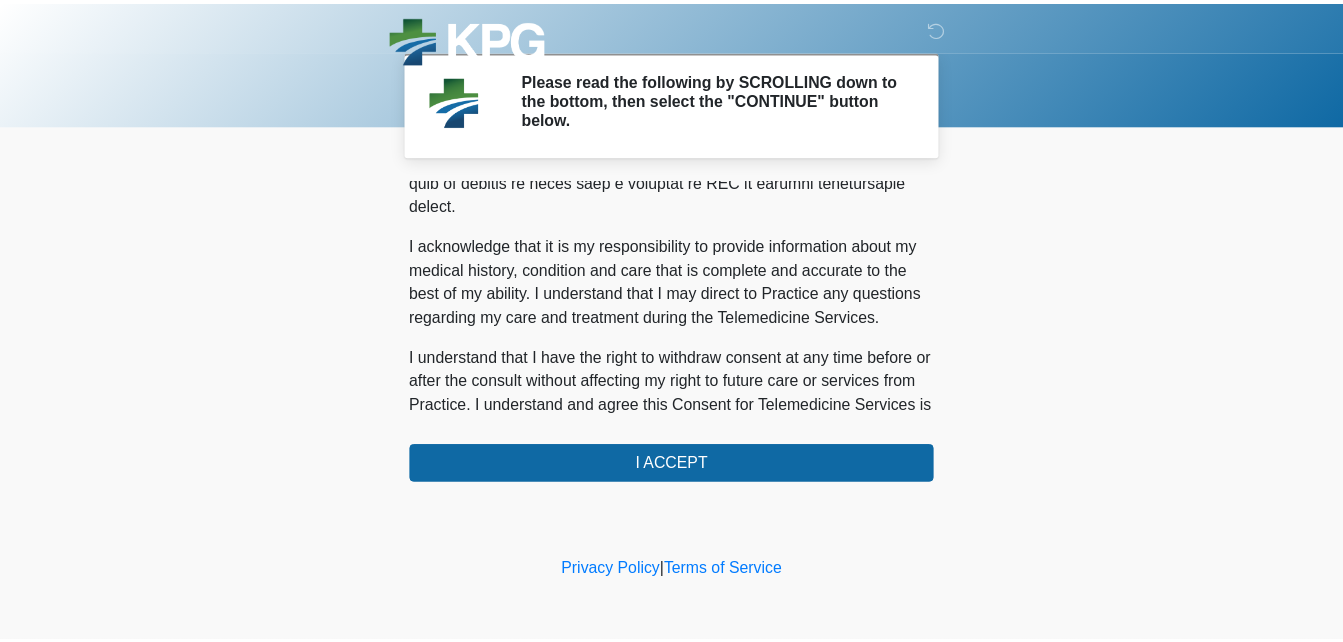 scroll, scrollTop: 1398, scrollLeft: 0, axis: vertical 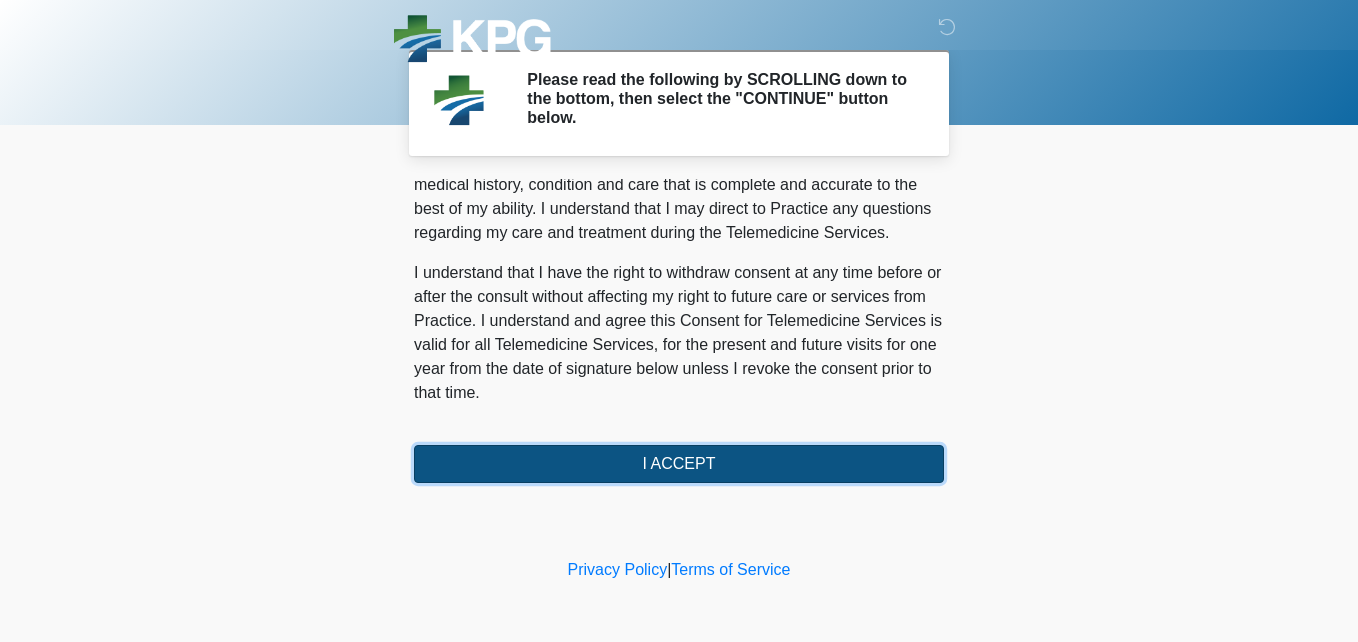click on "I ACCEPT" at bounding box center [679, 464] 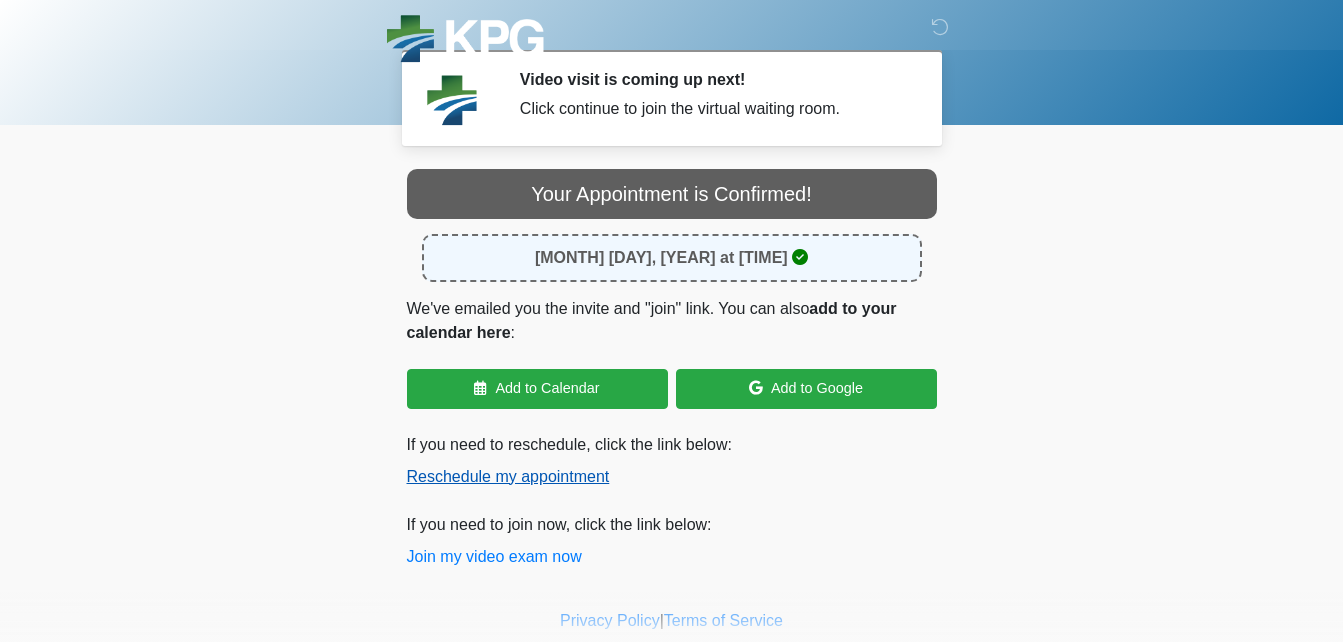 click on "Reschedule my appointment" at bounding box center (508, 477) 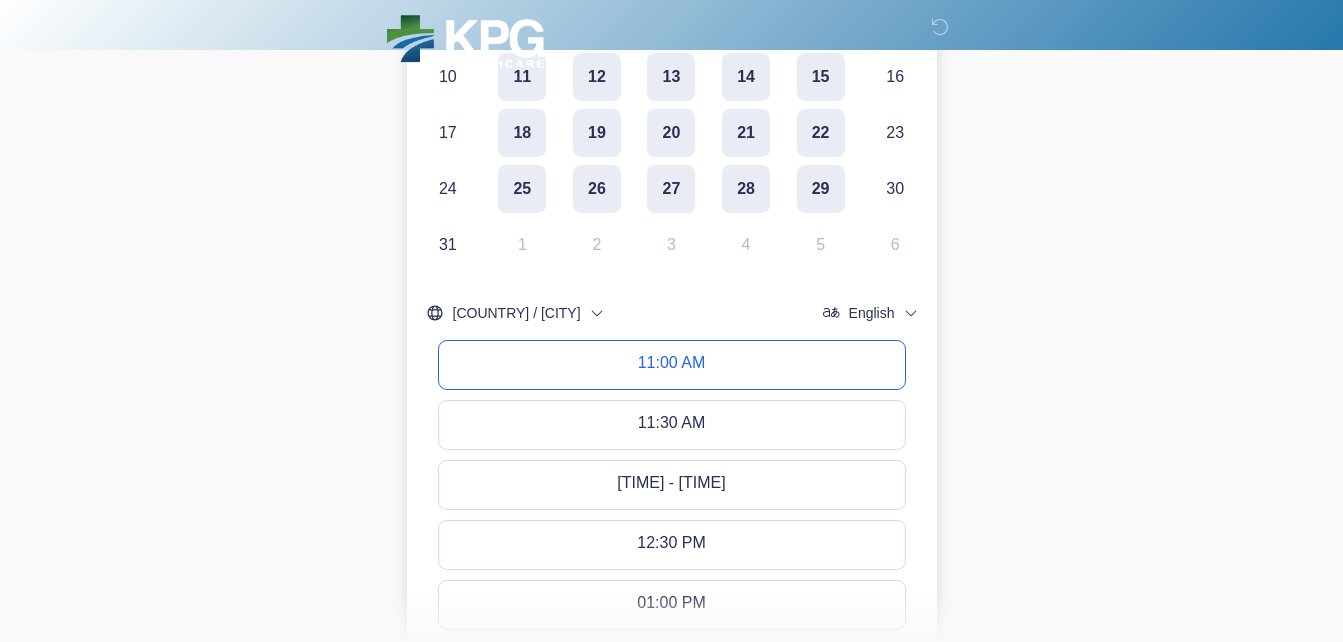 scroll, scrollTop: 500, scrollLeft: 0, axis: vertical 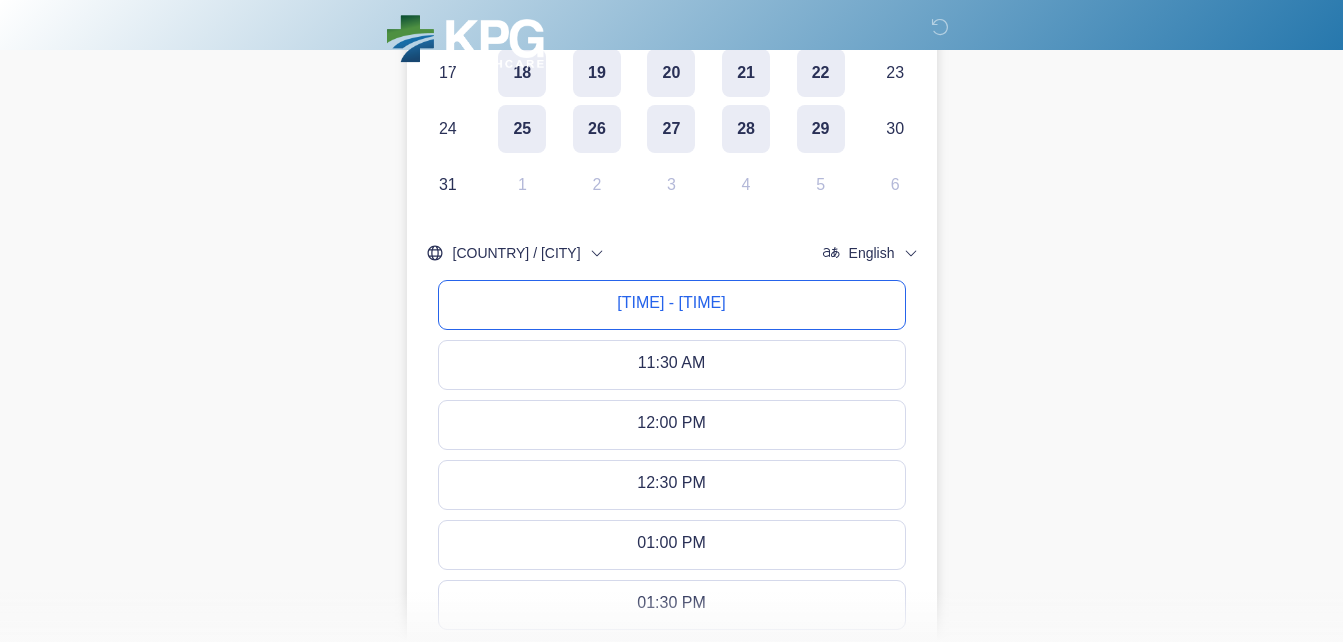 click on "[TIME] - [TIME]" at bounding box center [671, 305] 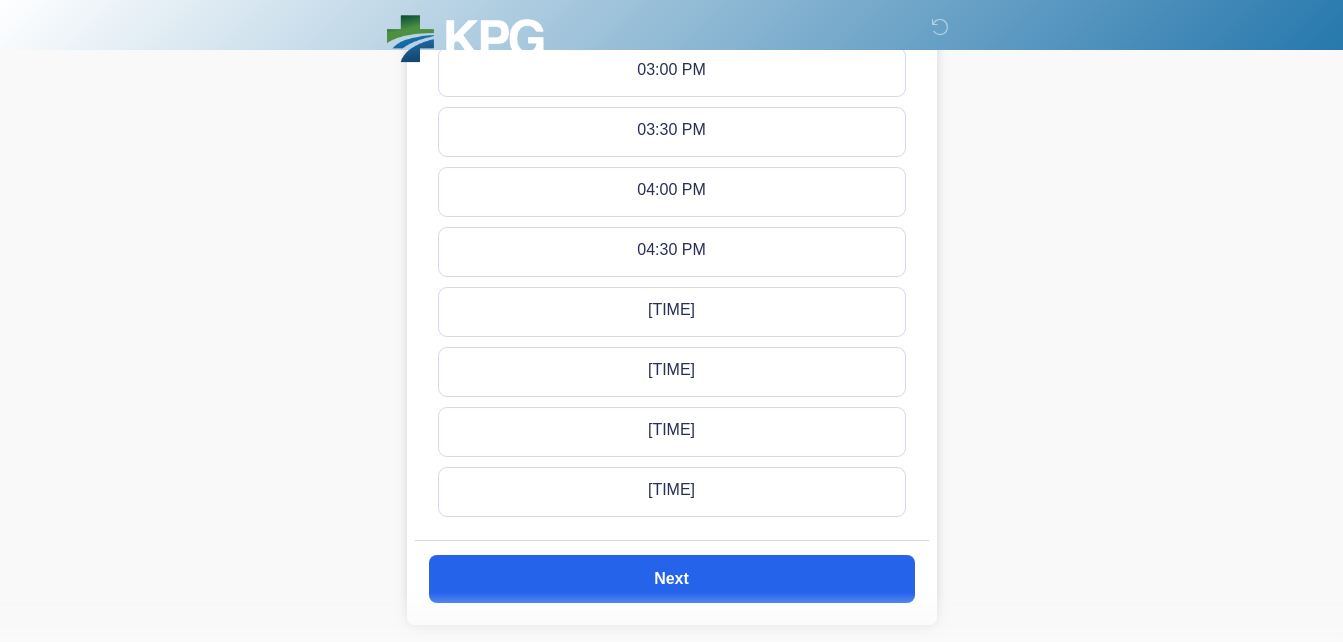 scroll, scrollTop: 1347, scrollLeft: 0, axis: vertical 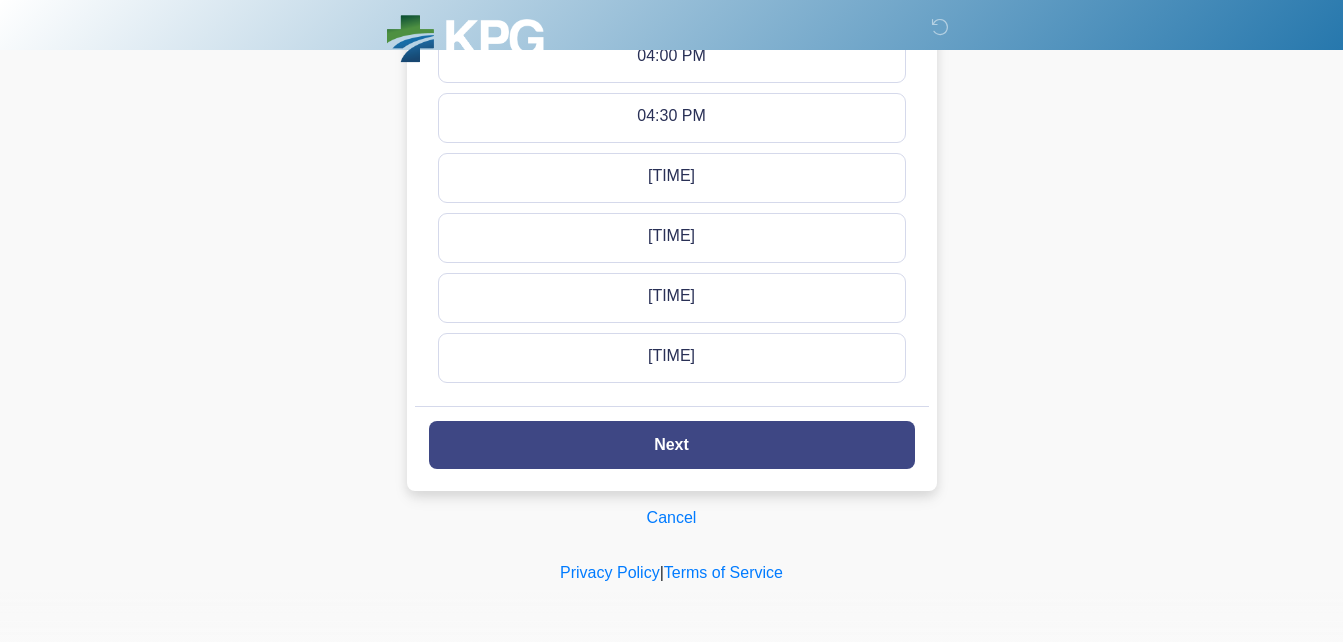 click on "Next" 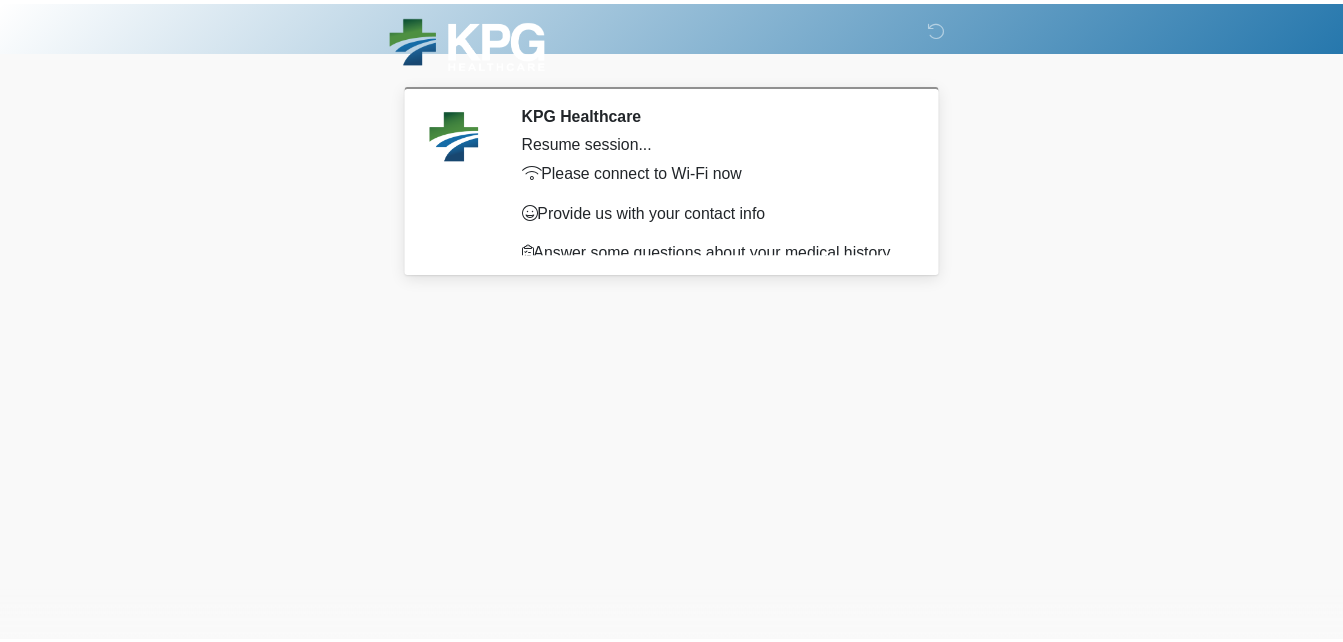 scroll, scrollTop: 0, scrollLeft: 0, axis: both 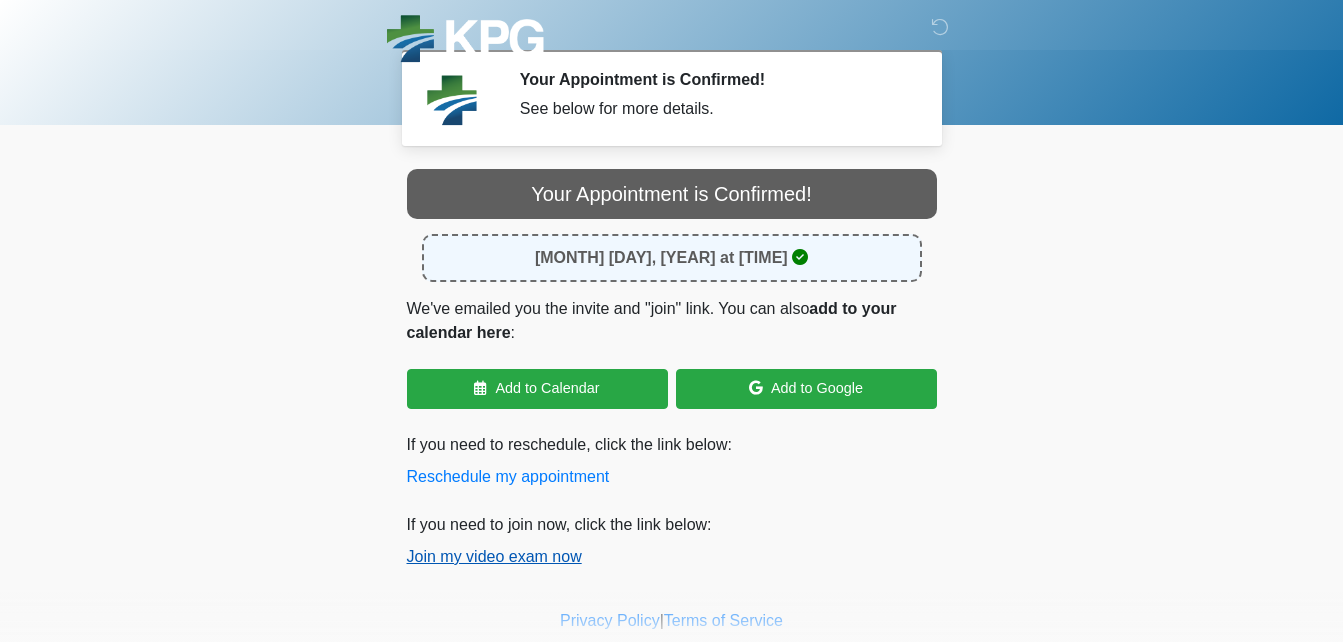 click on "Join my video exam now" at bounding box center (494, 557) 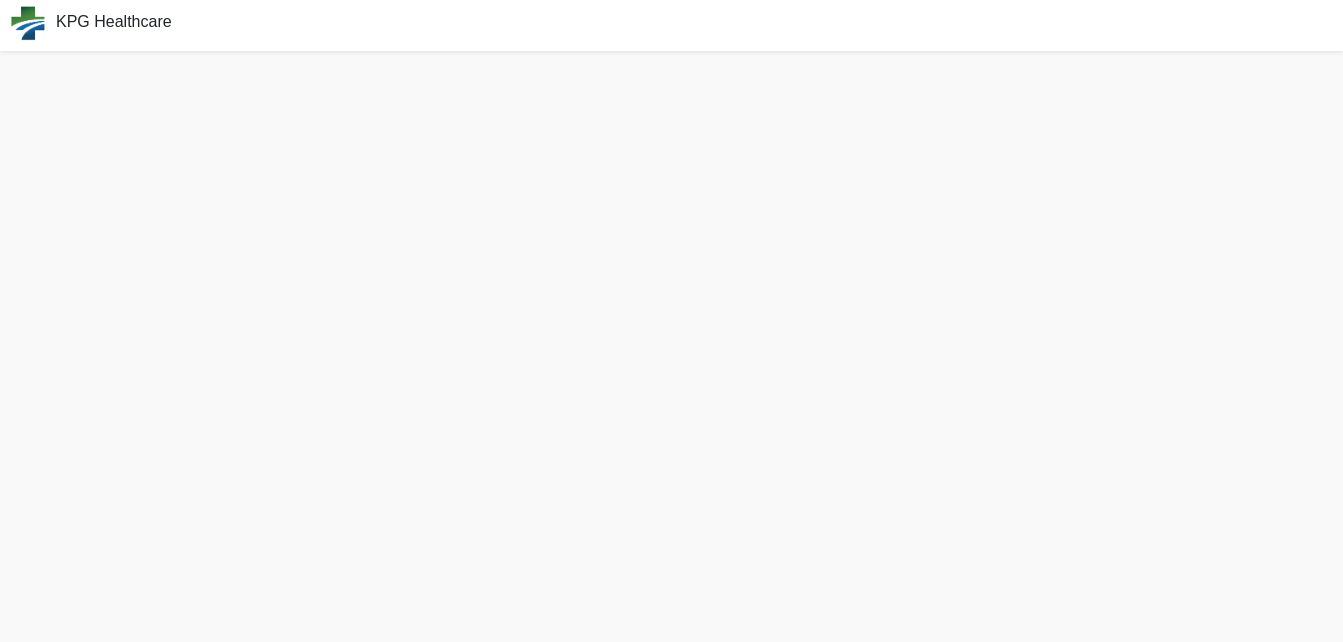 scroll, scrollTop: 6, scrollLeft: 0, axis: vertical 